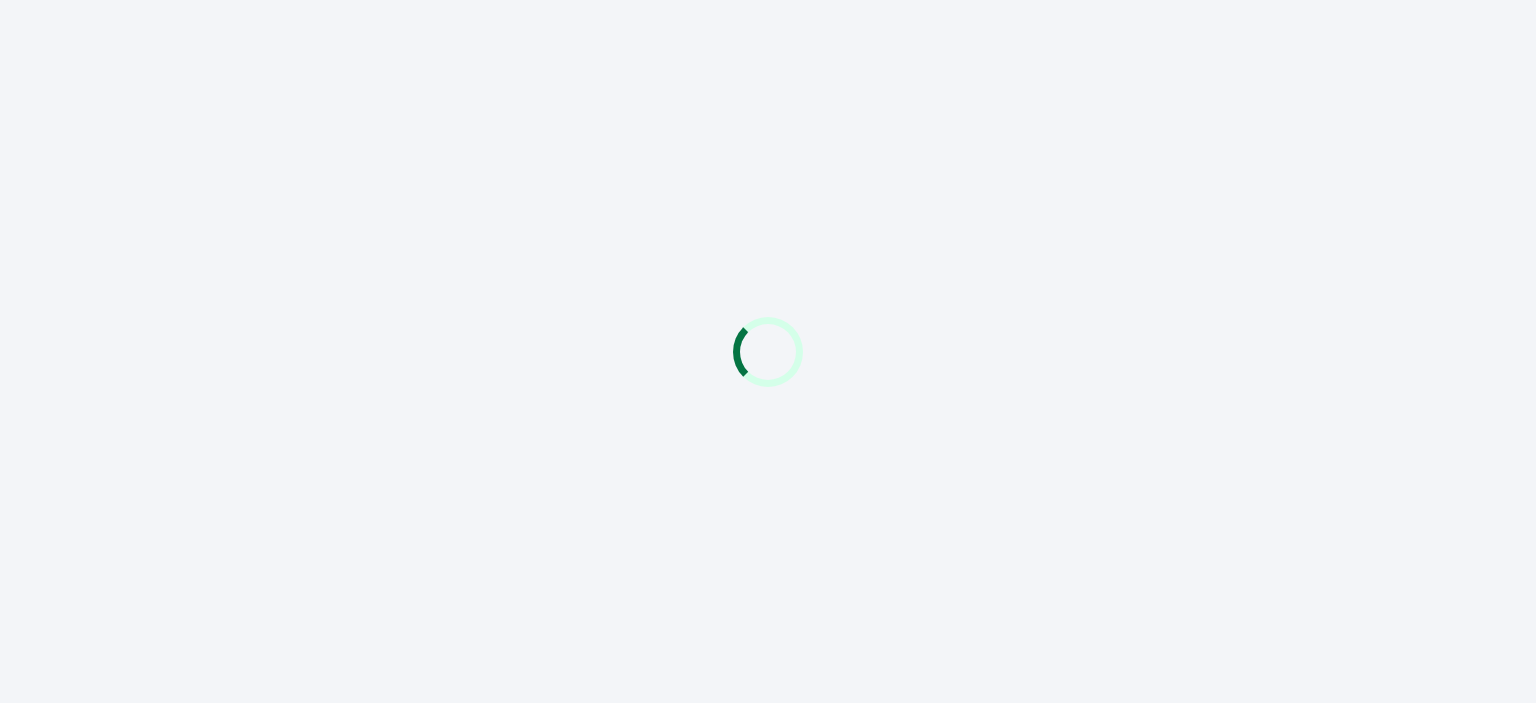 scroll, scrollTop: 0, scrollLeft: 0, axis: both 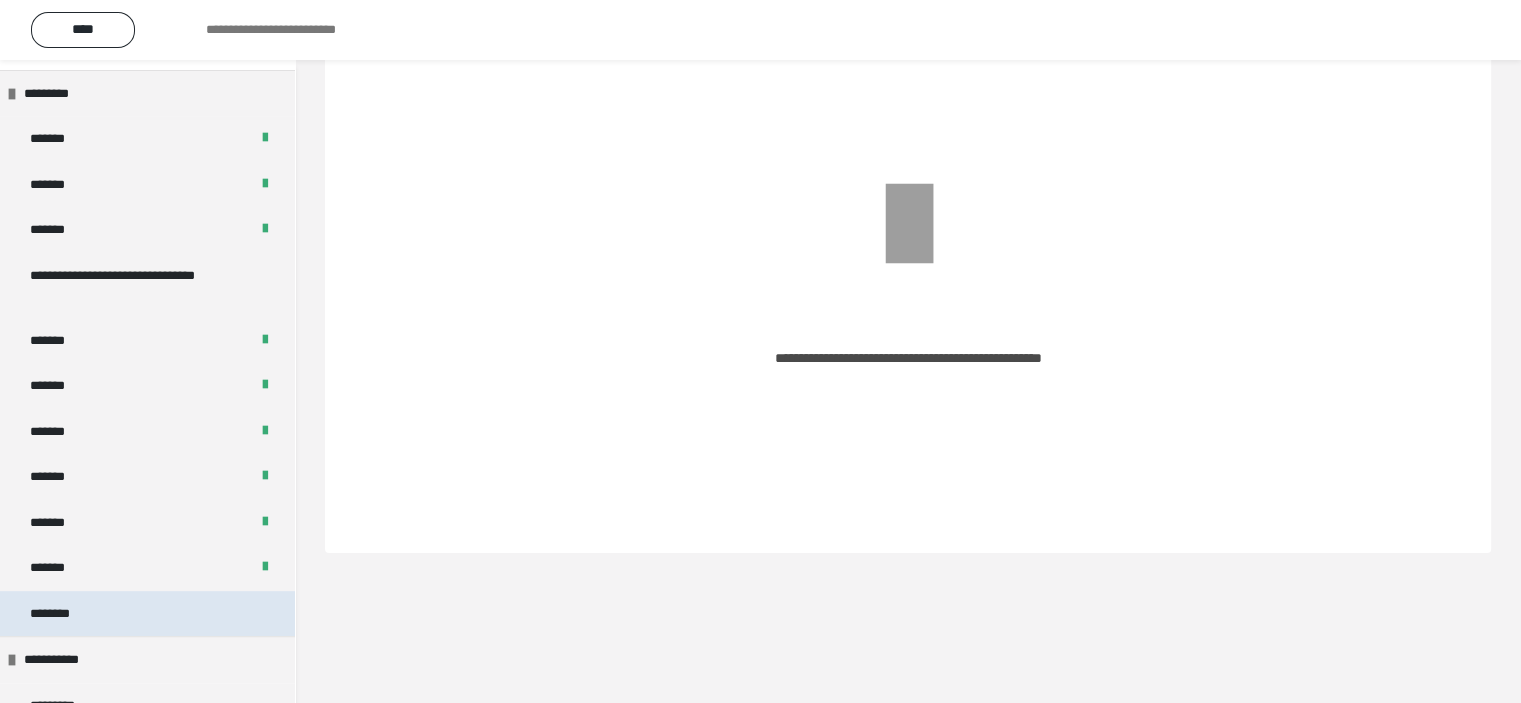 drag, startPoint x: 130, startPoint y: 616, endPoint x: 129, endPoint y: 601, distance: 15.033297 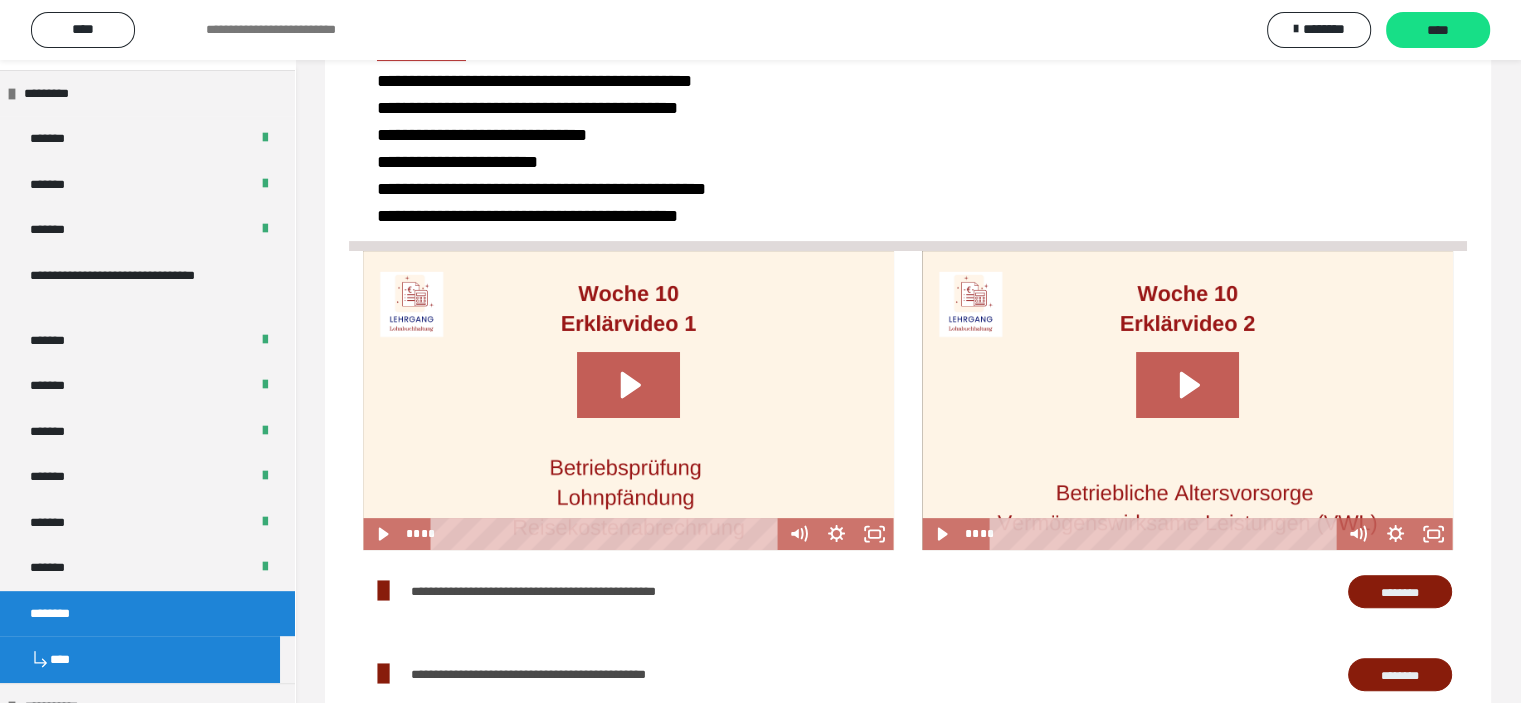scroll, scrollTop: 360, scrollLeft: 0, axis: vertical 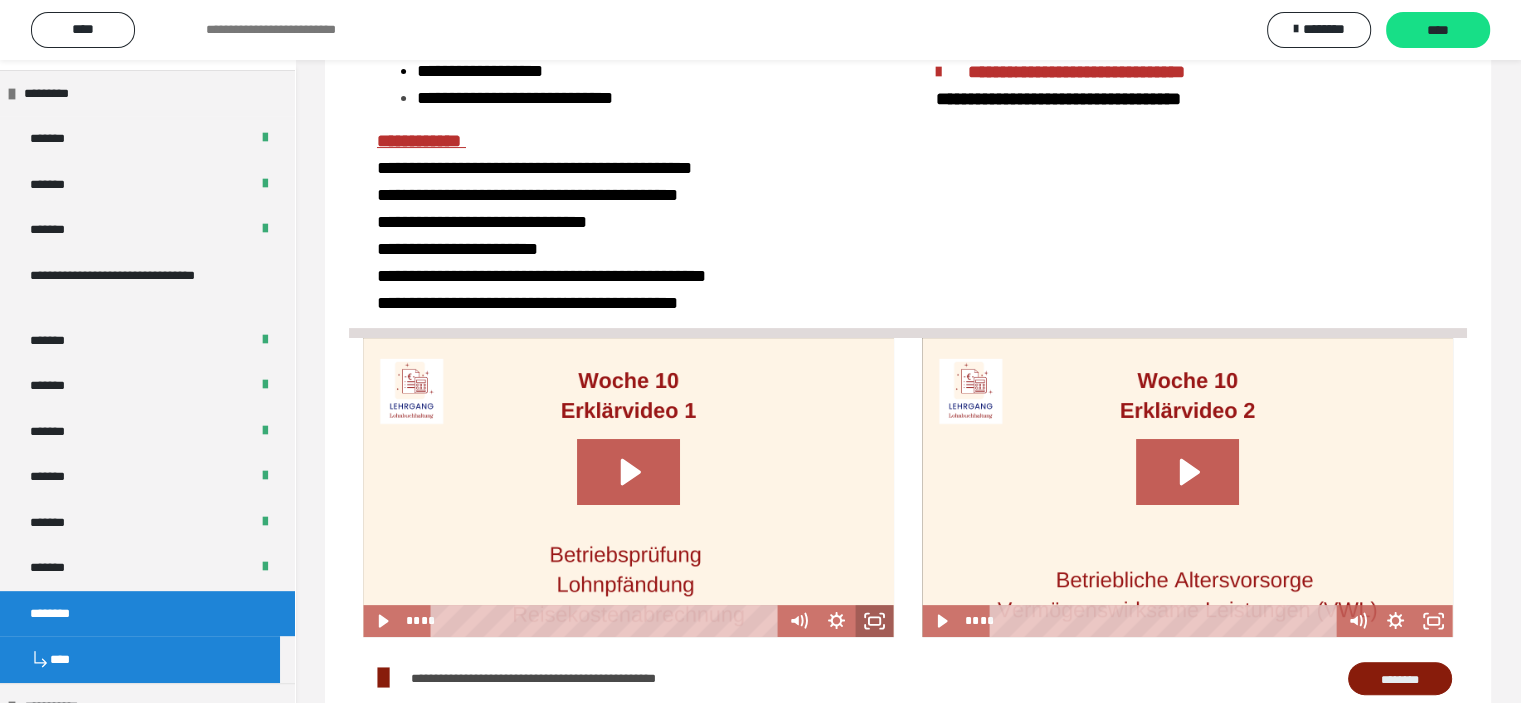 click 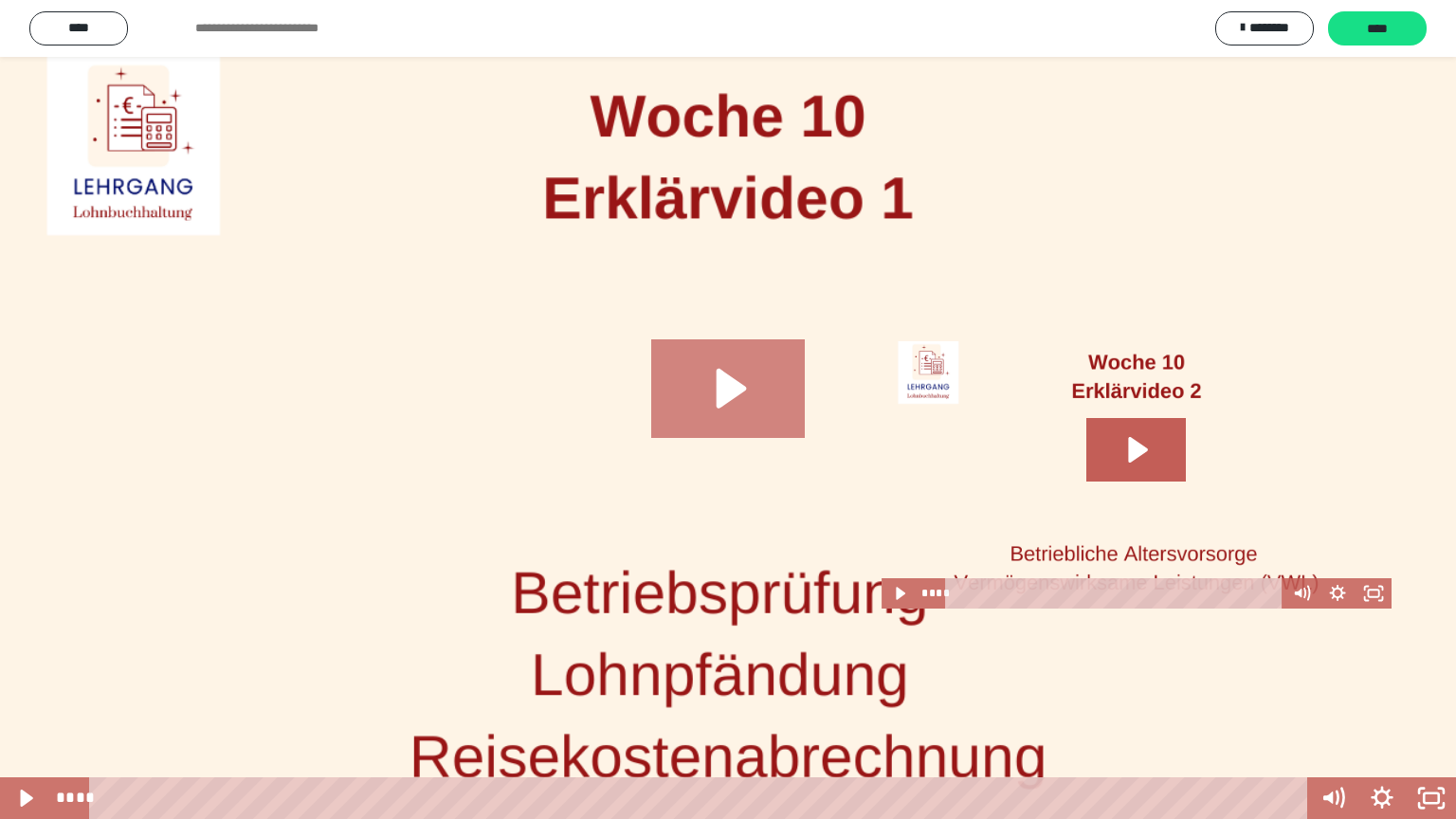 click 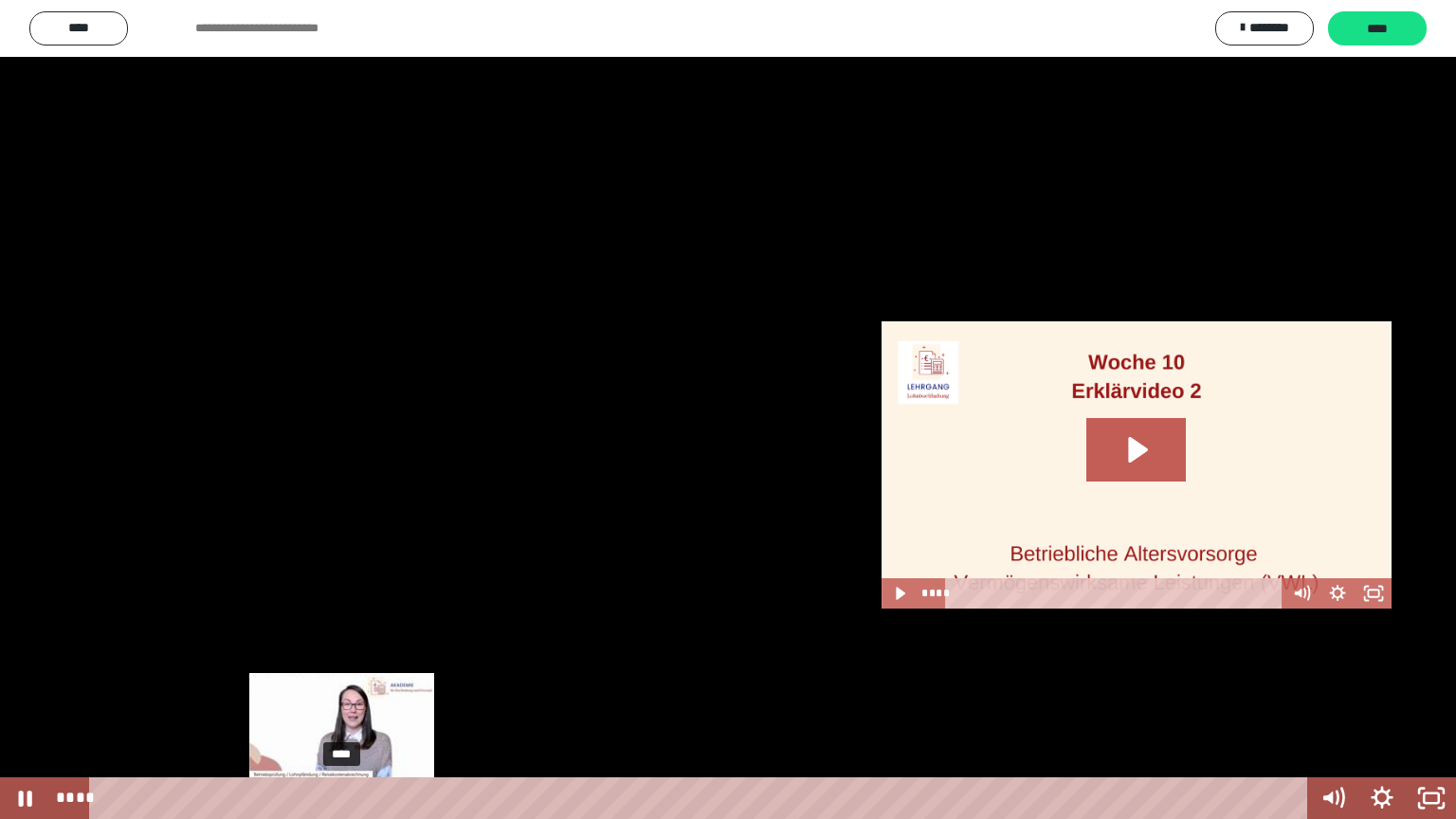 click on "****" at bounding box center (701, 798) 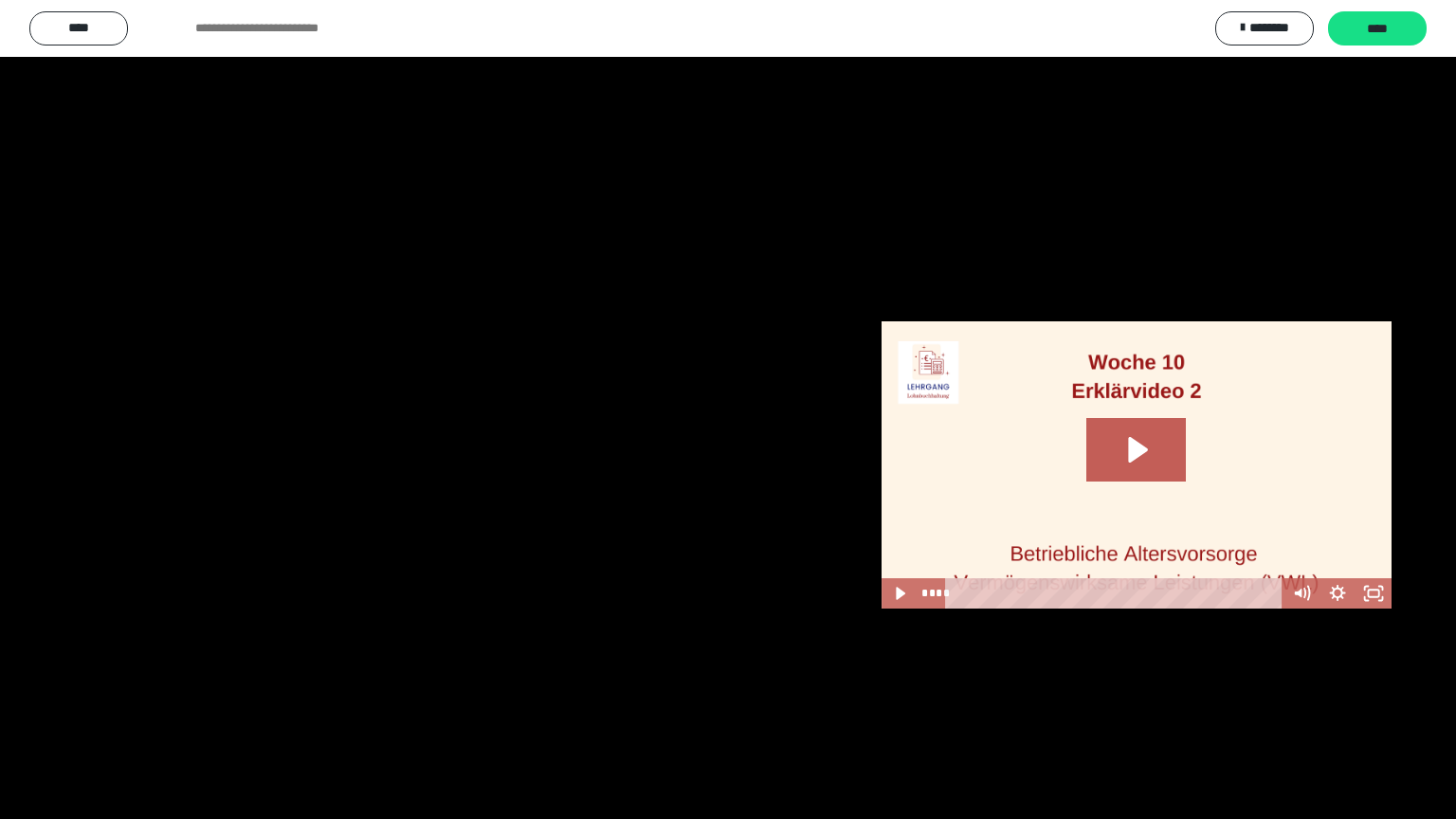 click at bounding box center (728, 410) 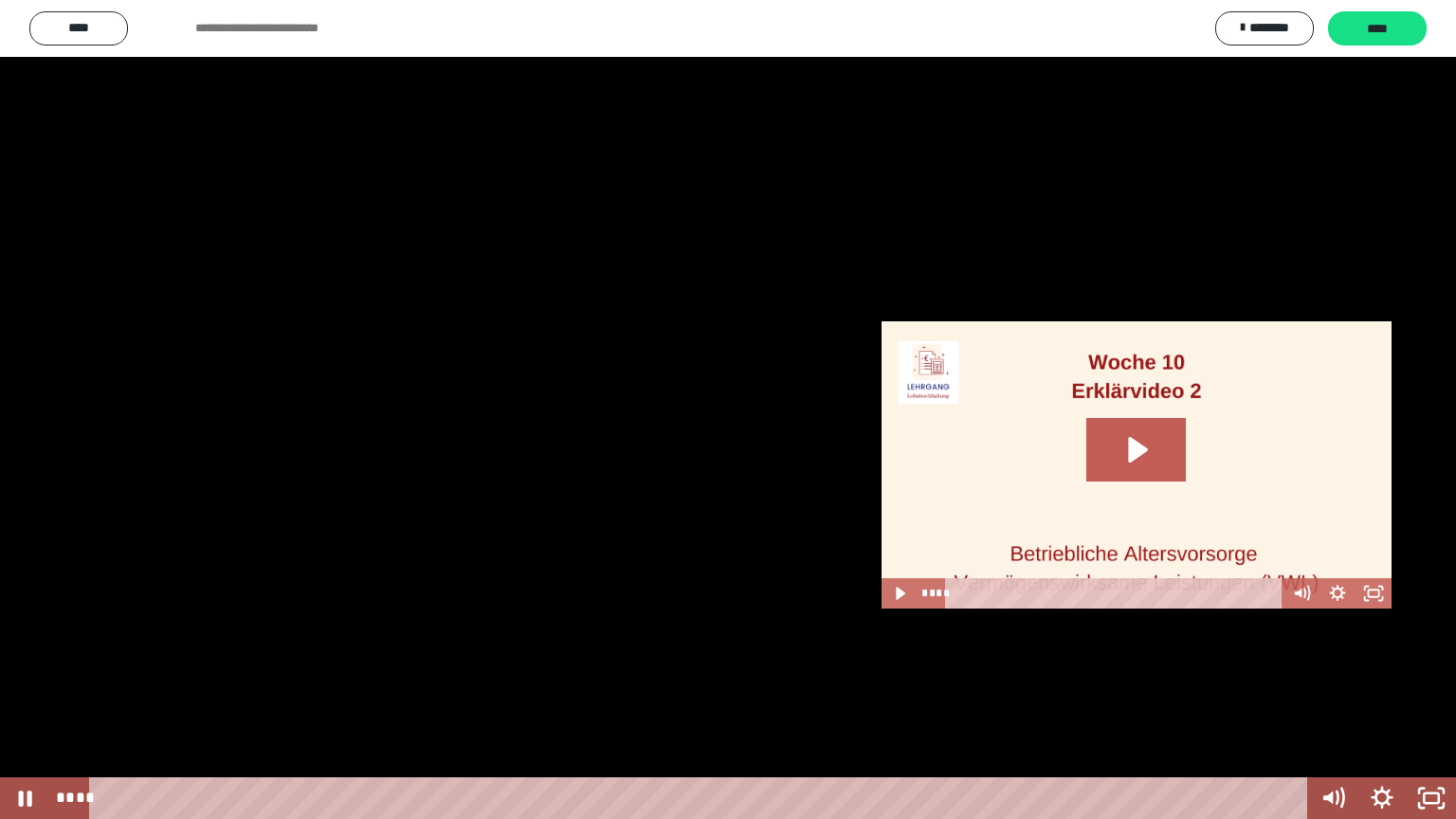 click at bounding box center [728, 410] 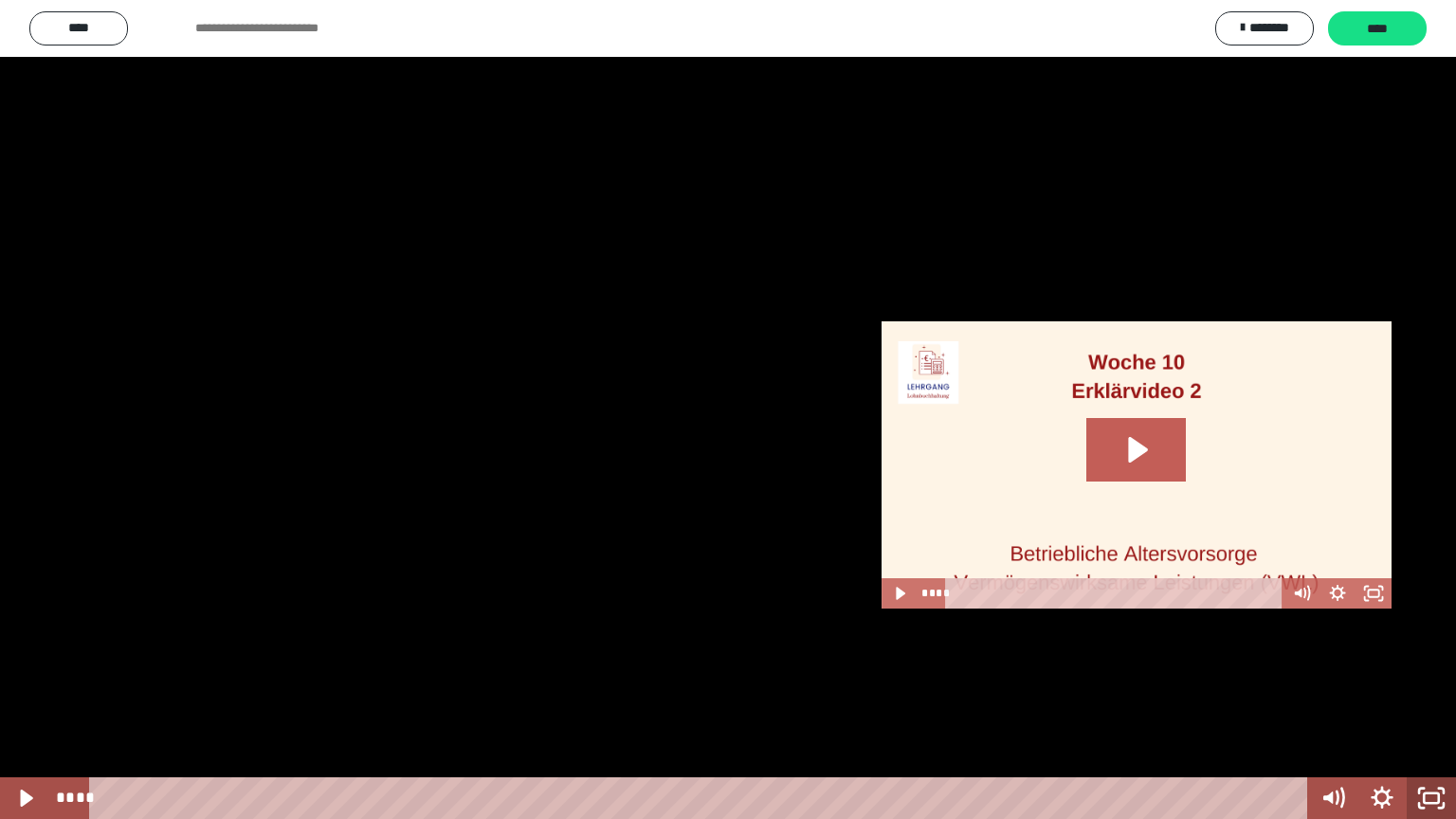 drag, startPoint x: 1429, startPoint y: 792, endPoint x: 1421, endPoint y: 781, distance: 14 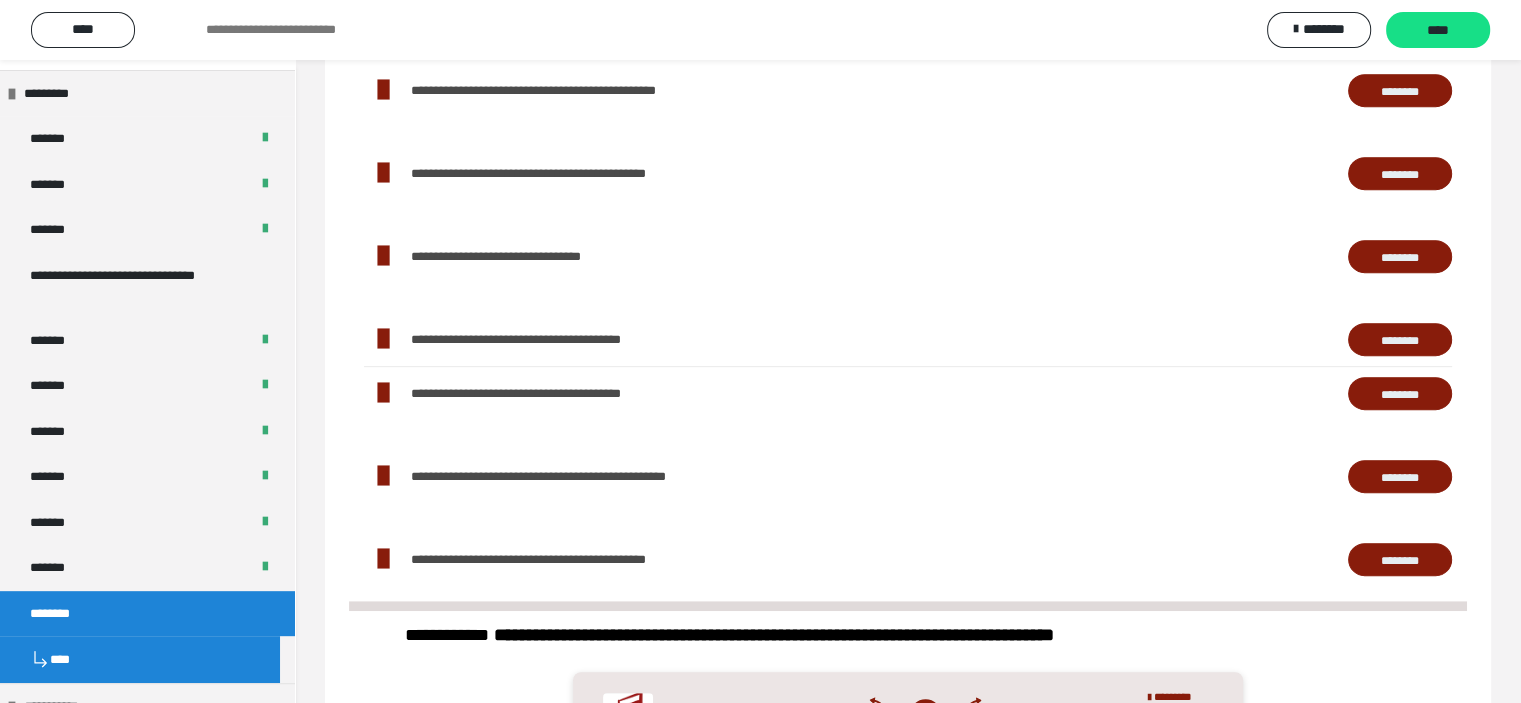 scroll, scrollTop: 875, scrollLeft: 0, axis: vertical 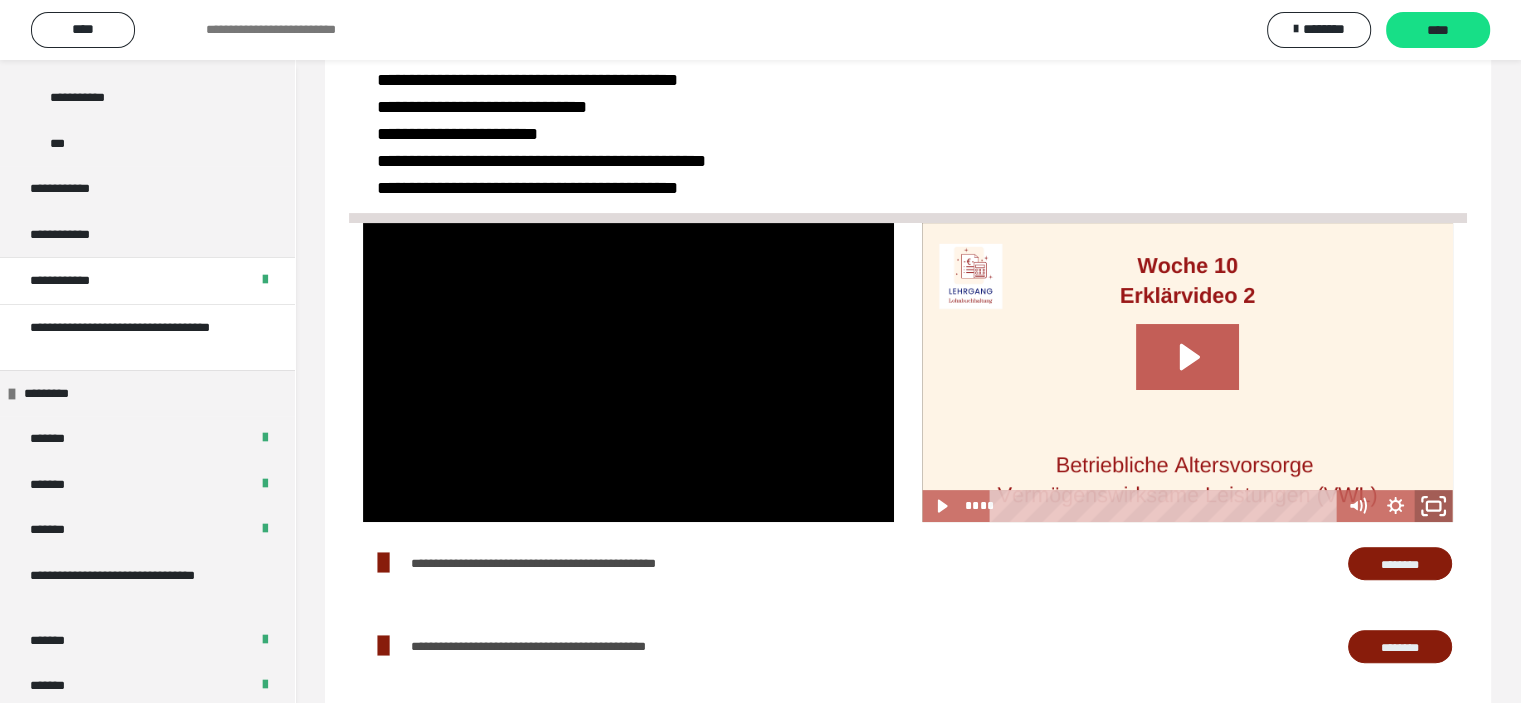 click 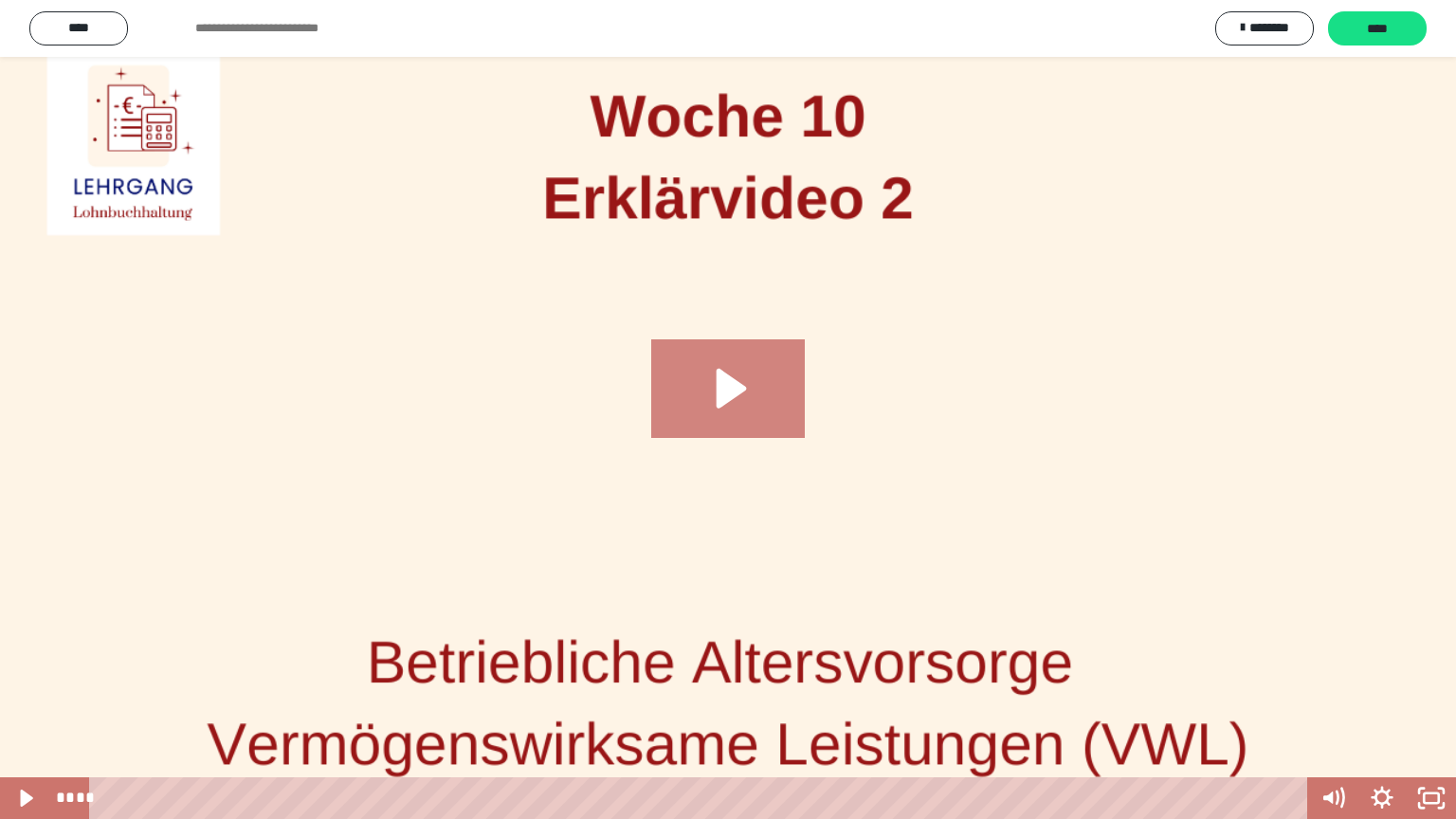 click 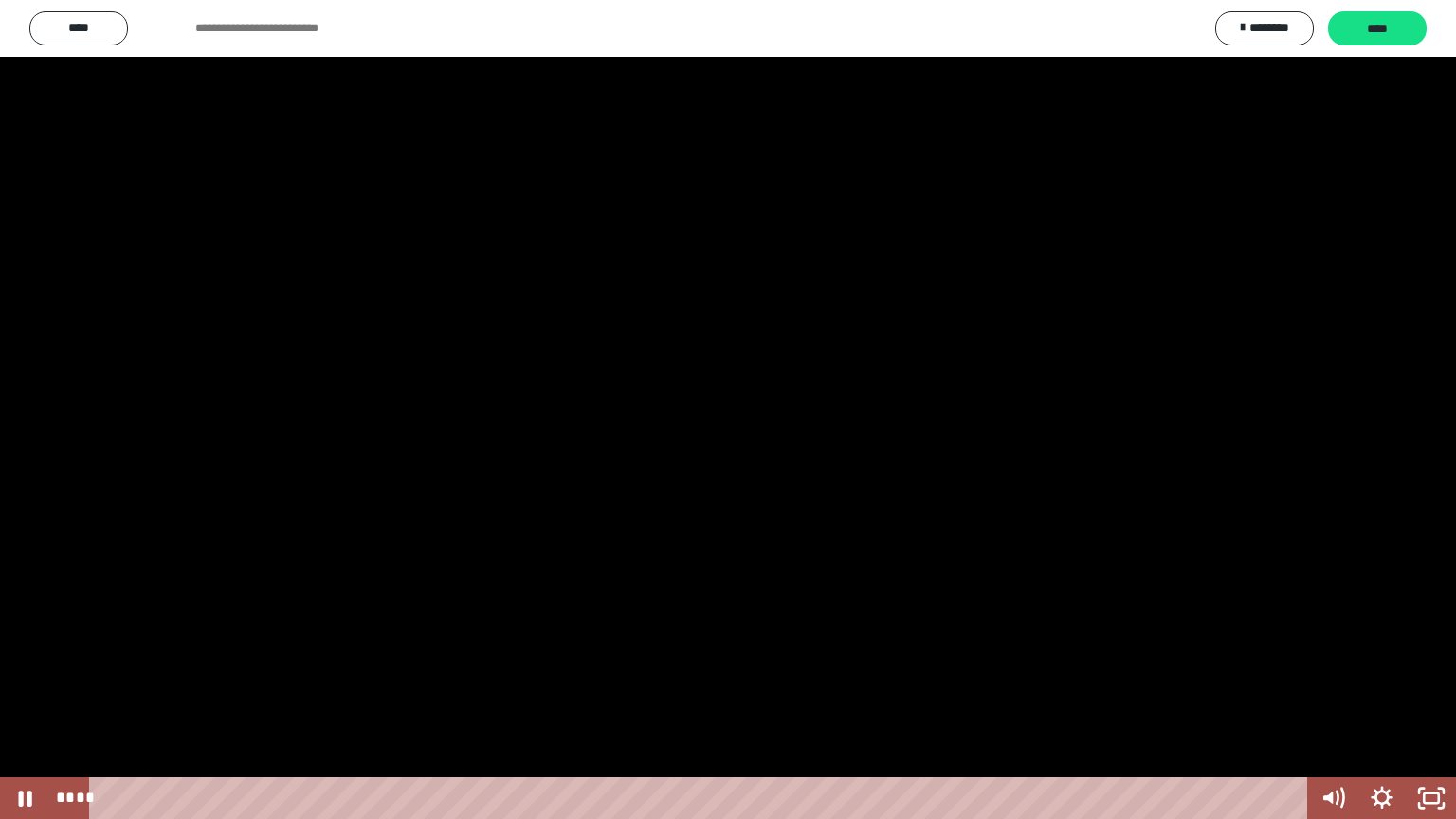 click at bounding box center (728, 410) 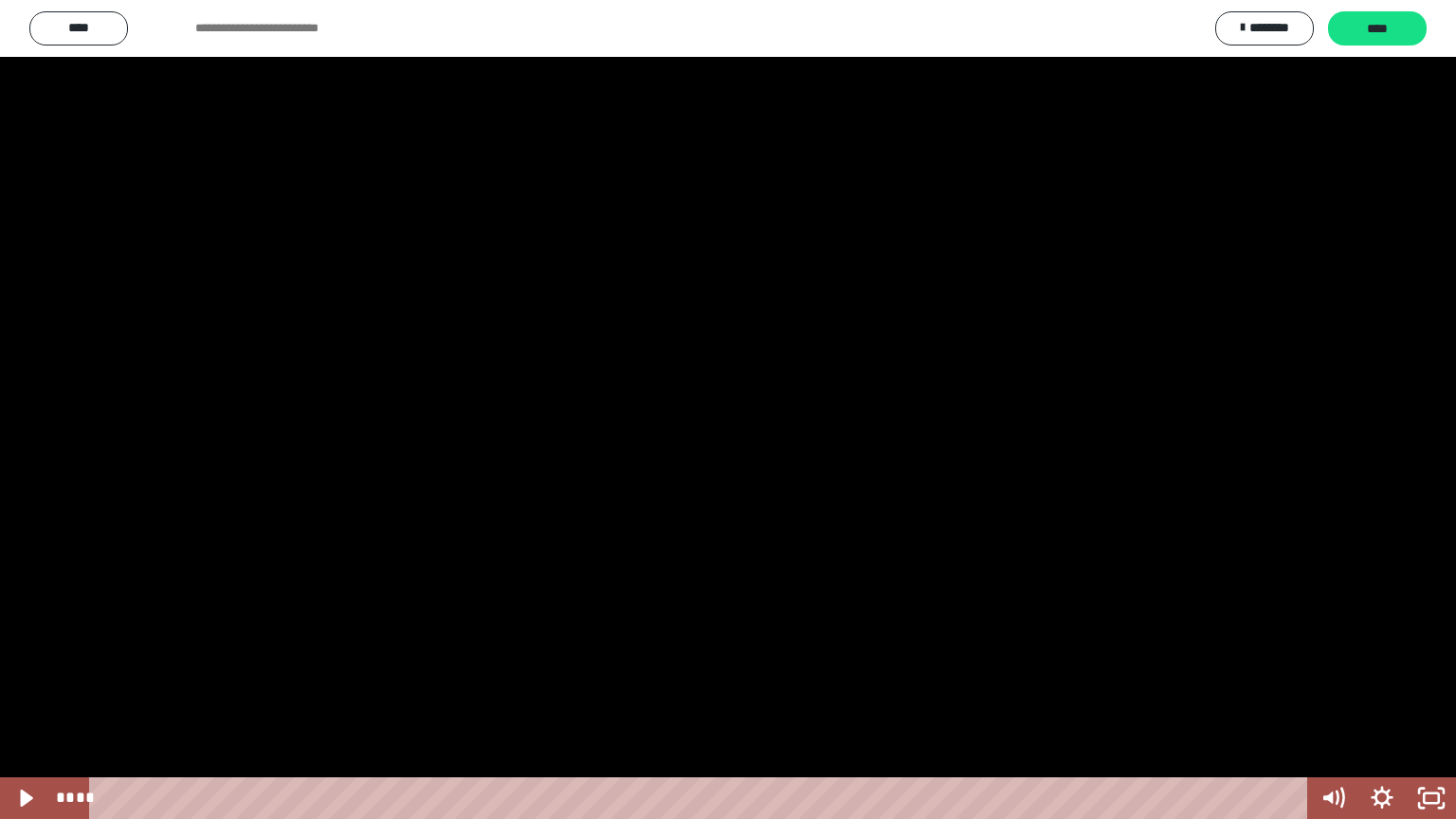 click at bounding box center (728, 410) 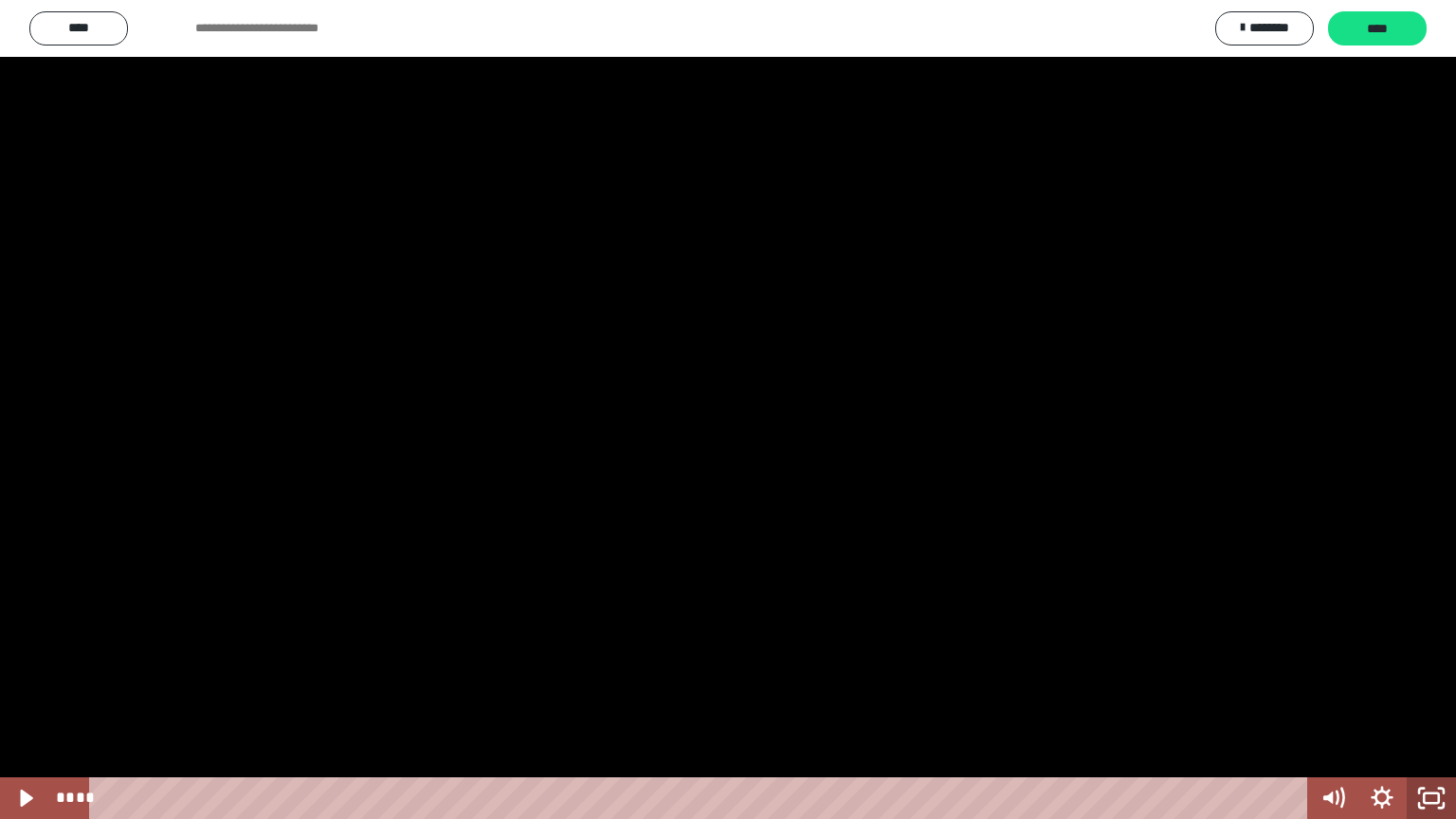 click 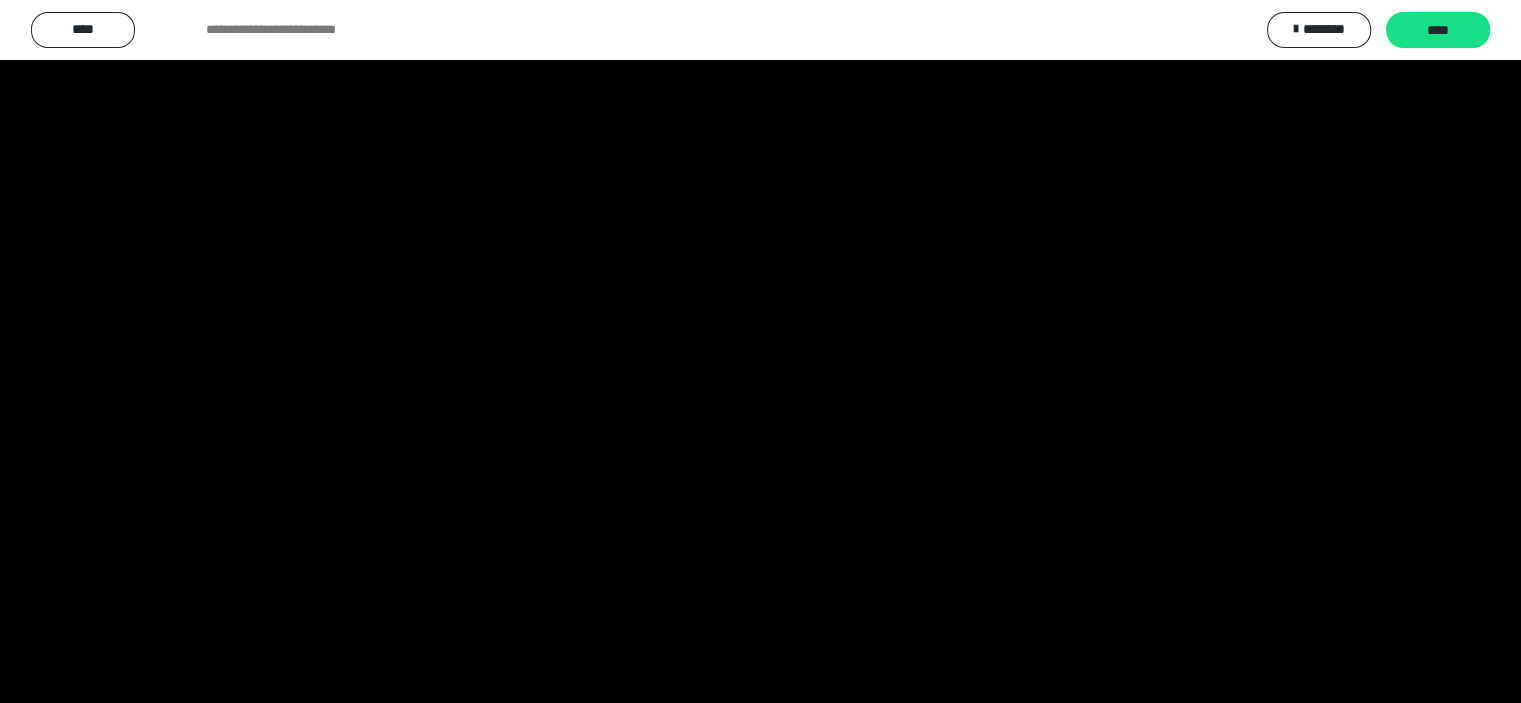 scroll, scrollTop: 0, scrollLeft: 0, axis: both 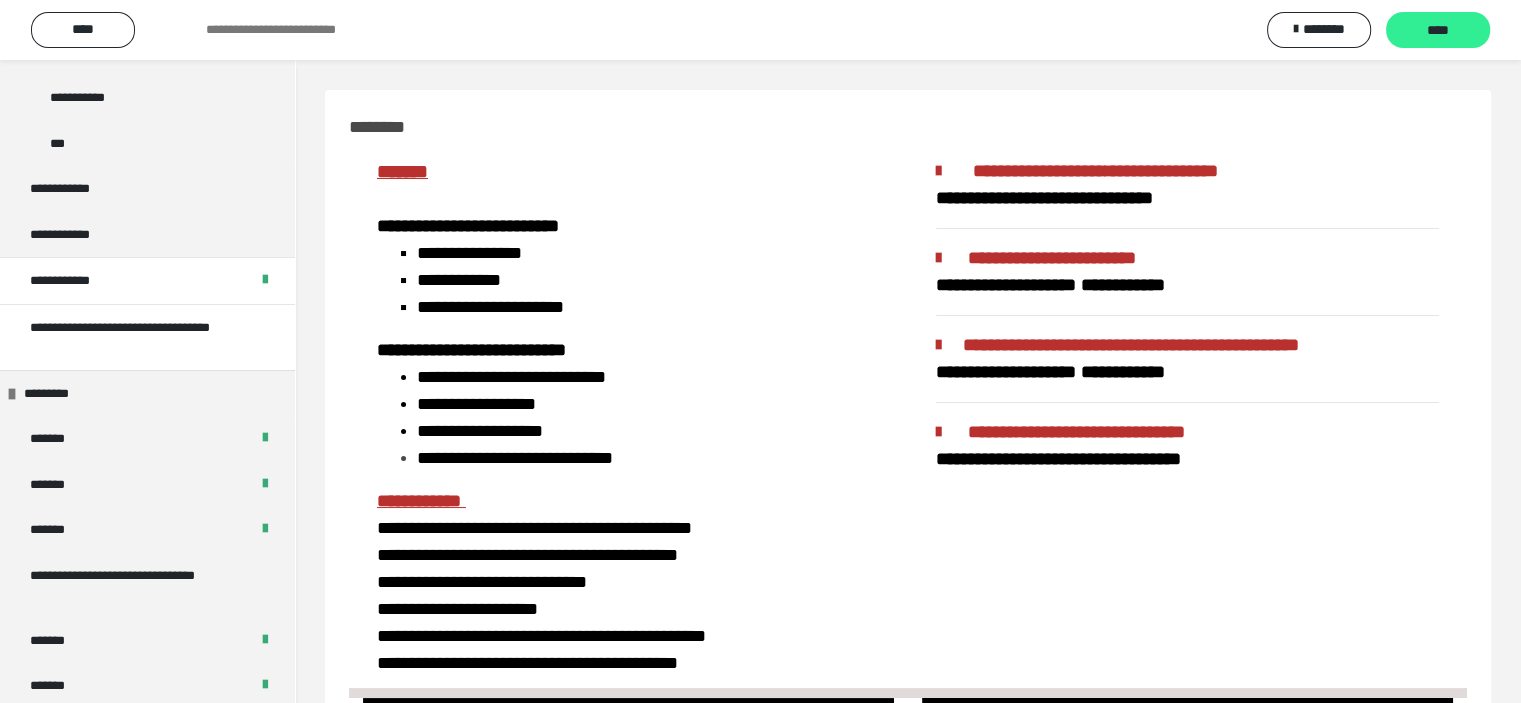click on "****" at bounding box center (1438, 30) 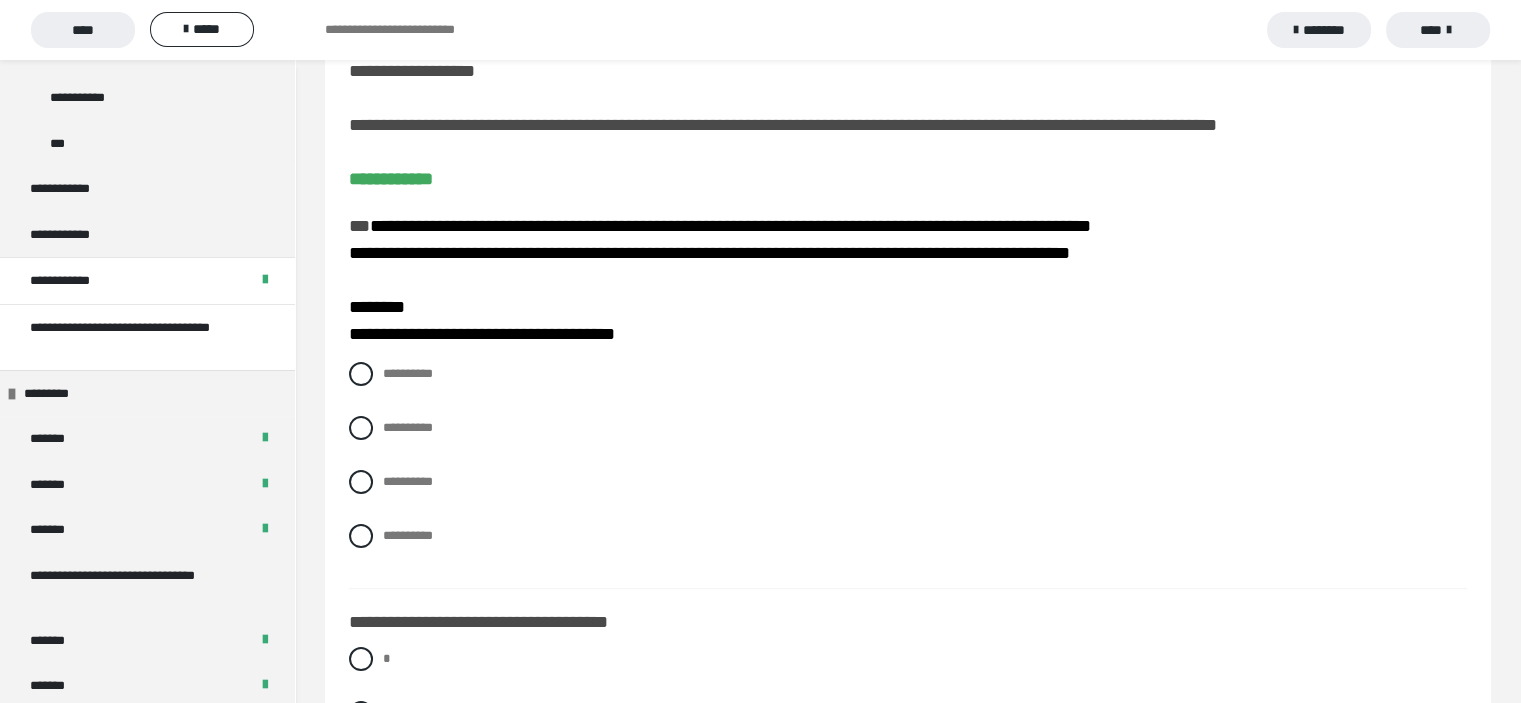 scroll, scrollTop: 200, scrollLeft: 0, axis: vertical 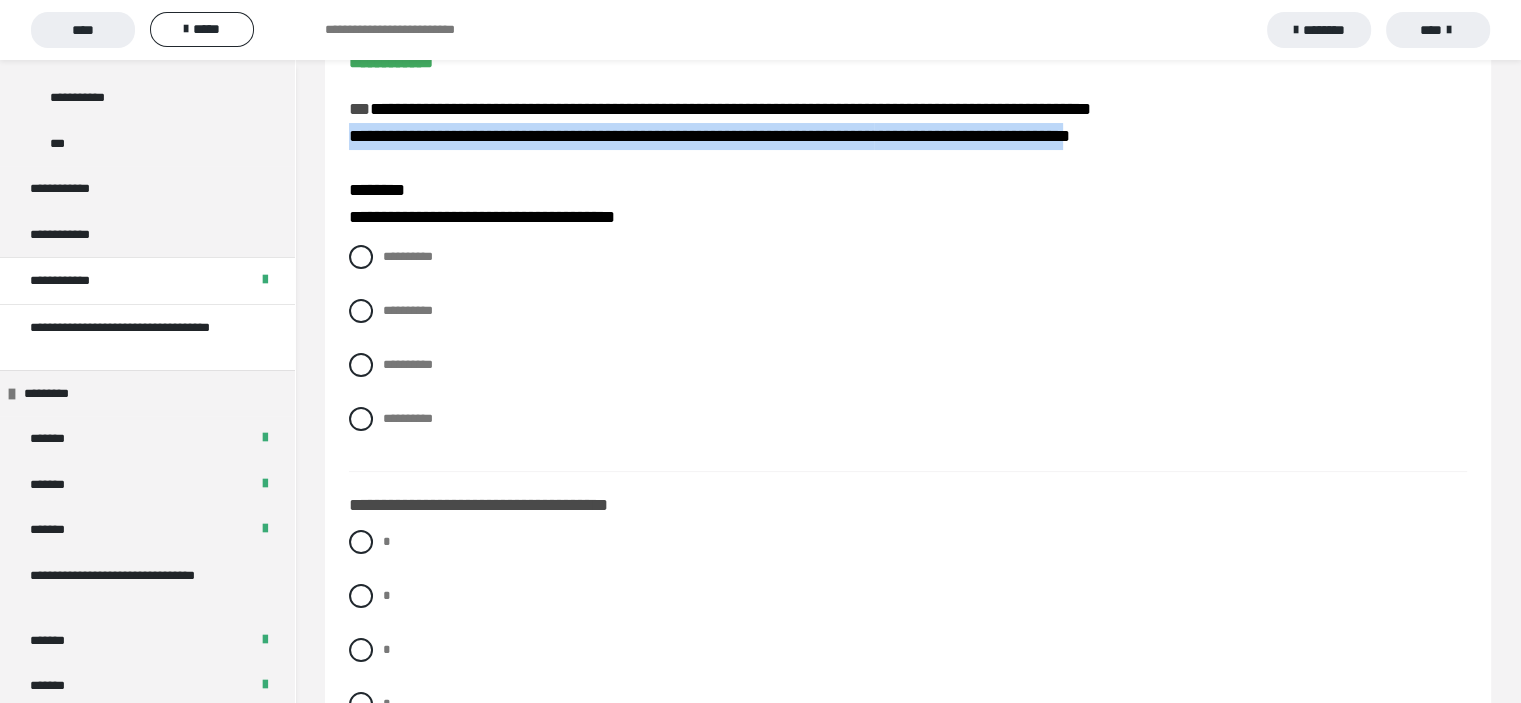 drag, startPoint x: 353, startPoint y: 135, endPoint x: 1182, endPoint y: 139, distance: 829.00964 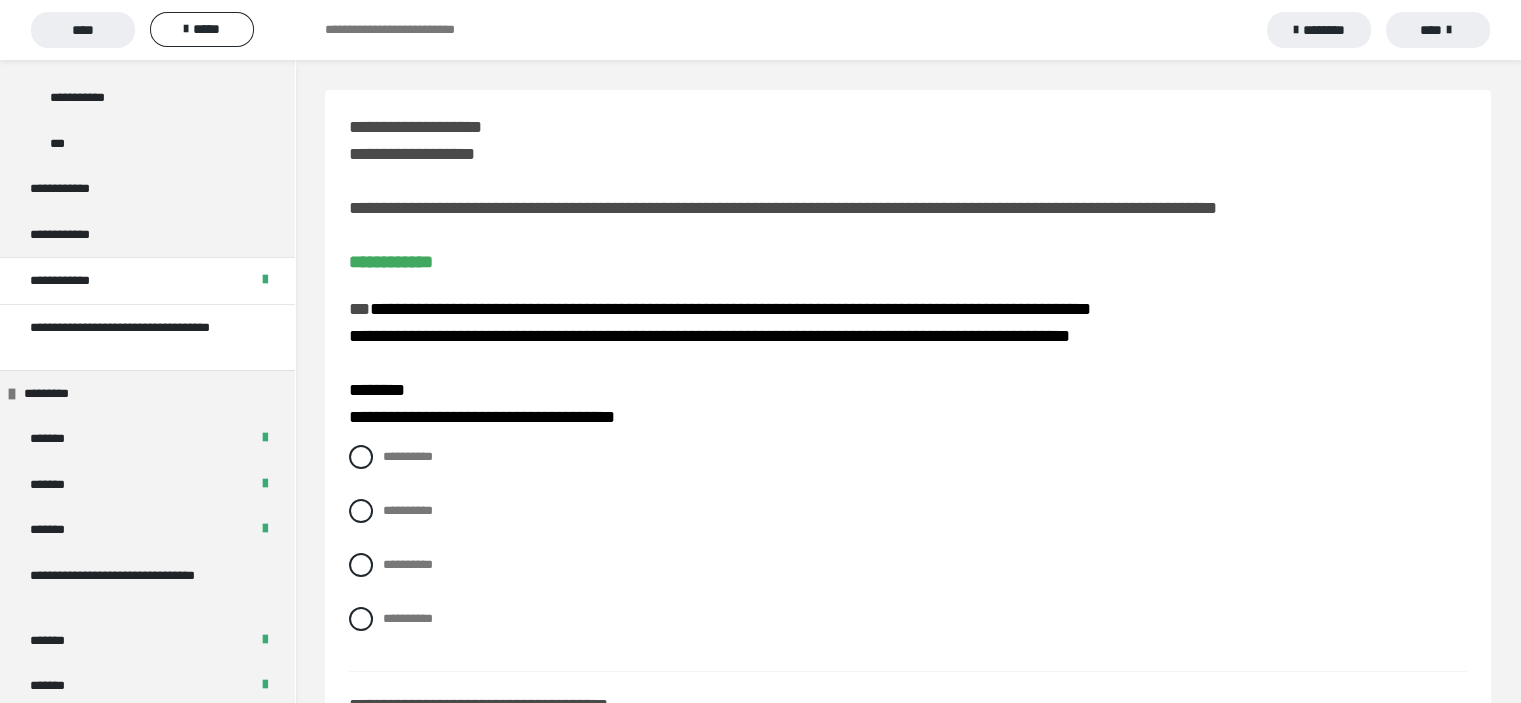 click on "**********" at bounding box center (908, 195) 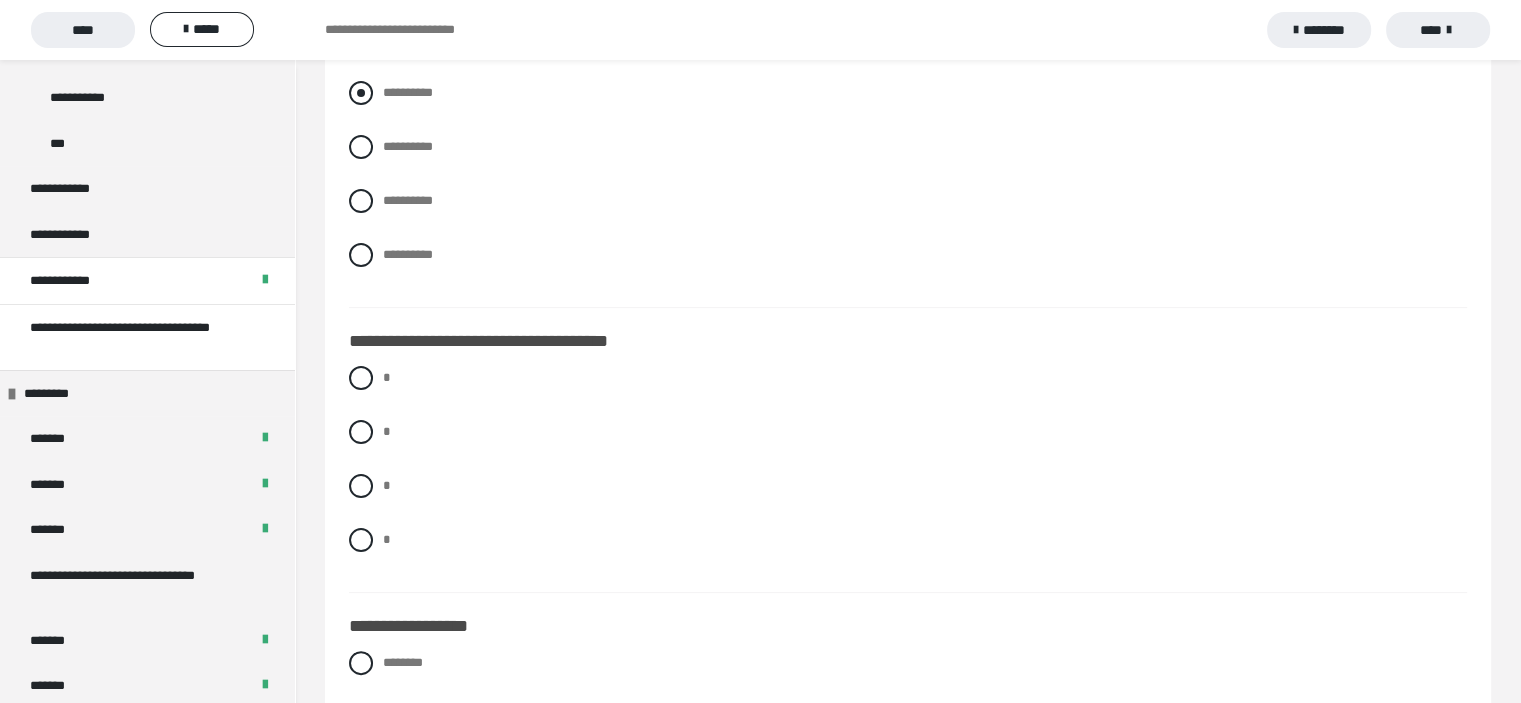 scroll, scrollTop: 400, scrollLeft: 0, axis: vertical 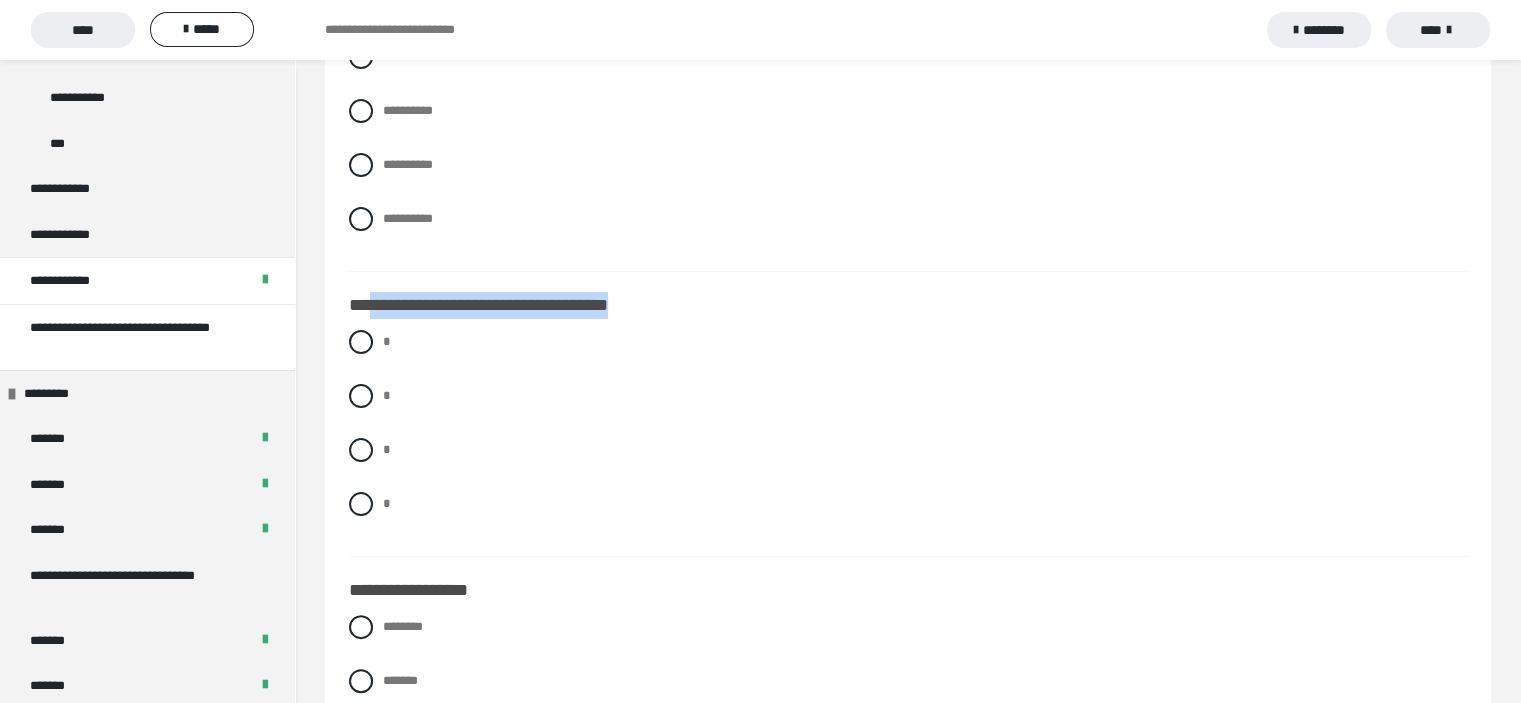 drag, startPoint x: 370, startPoint y: 310, endPoint x: 675, endPoint y: 320, distance: 305.16388 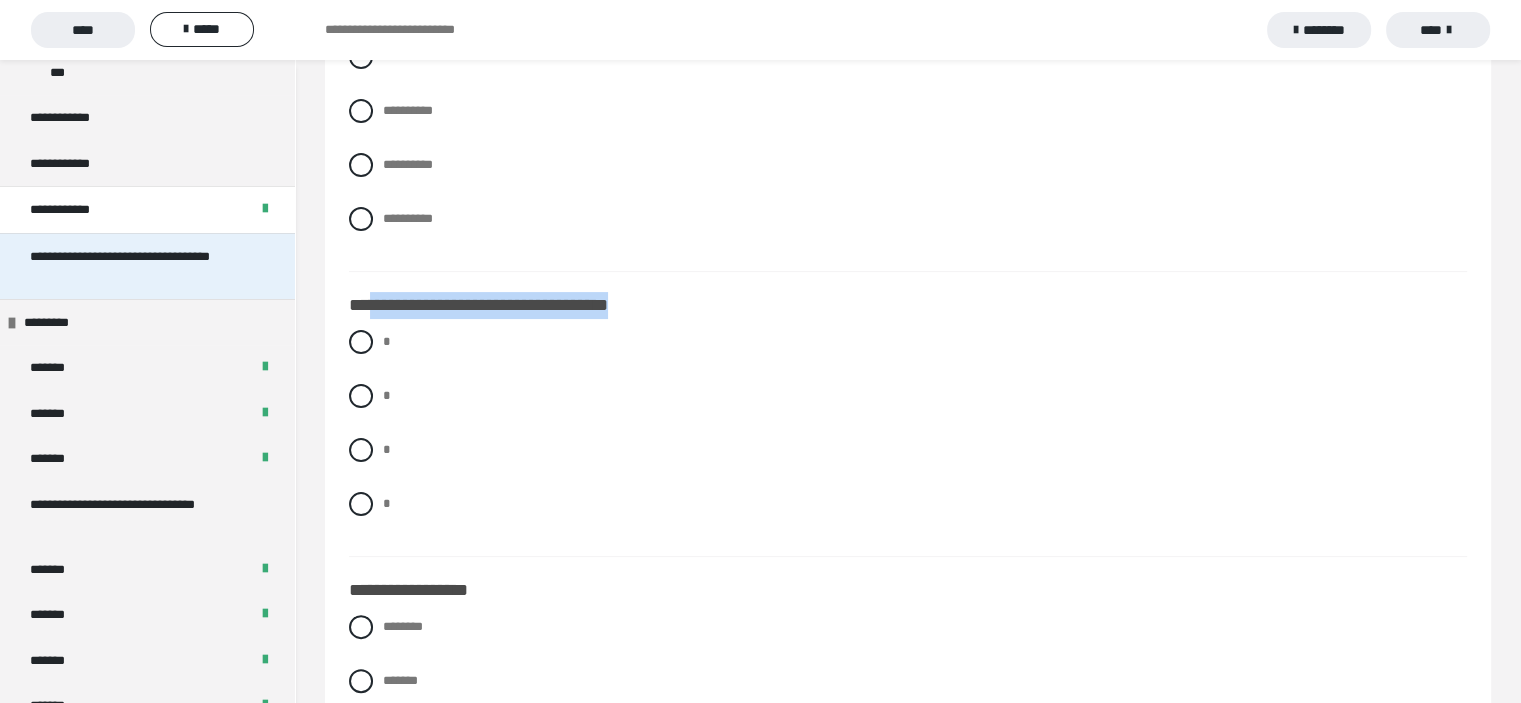 scroll, scrollTop: 800, scrollLeft: 0, axis: vertical 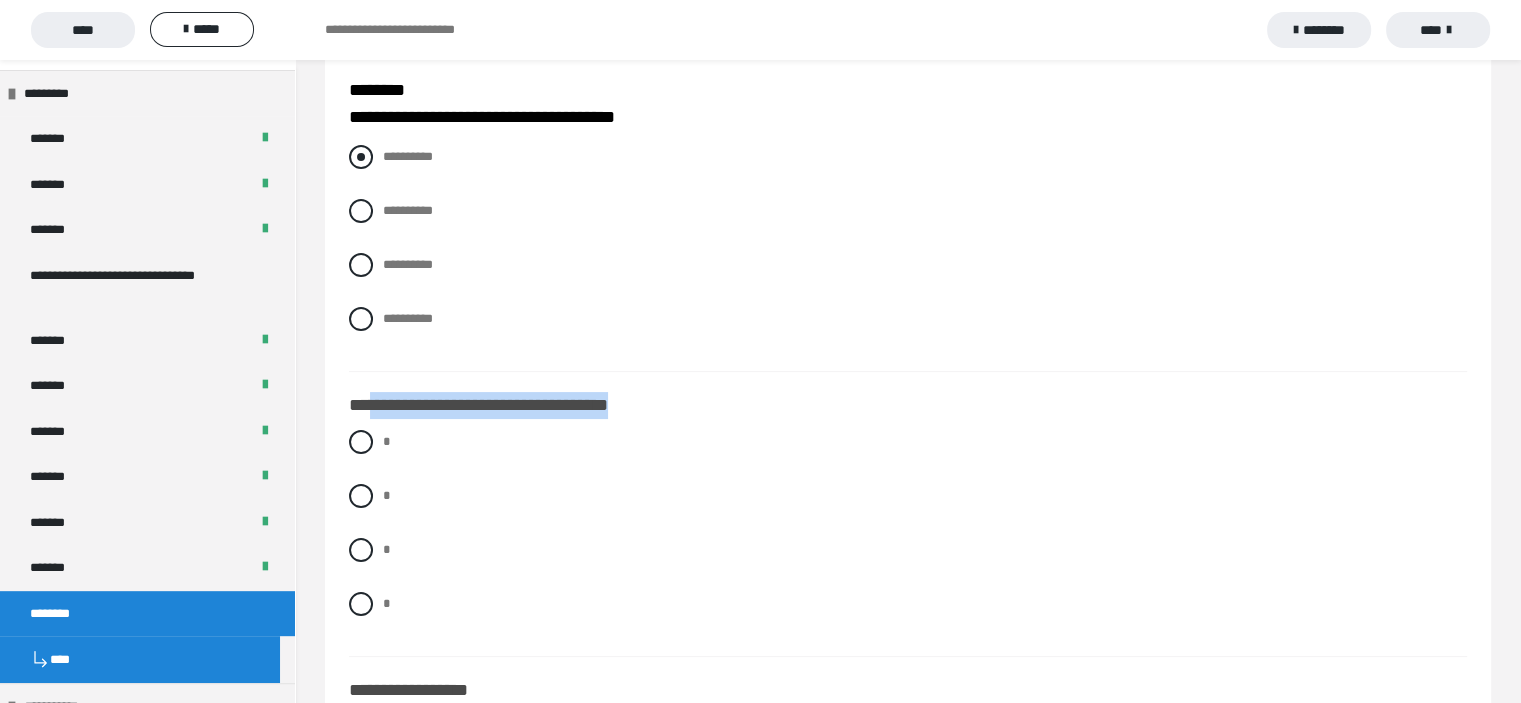 click on "**********" at bounding box center [908, 157] 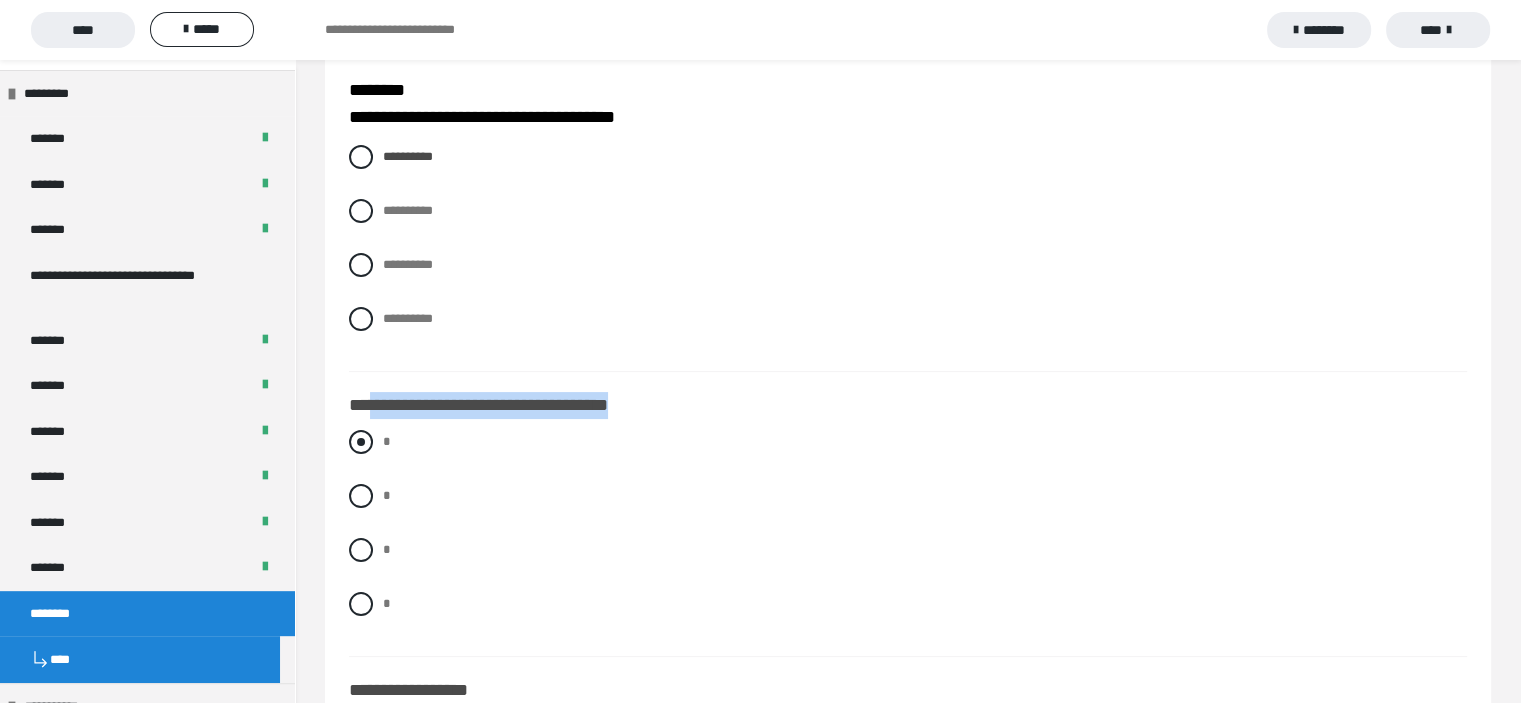 drag, startPoint x: 360, startPoint y: 448, endPoint x: 463, endPoint y: 451, distance: 103.04368 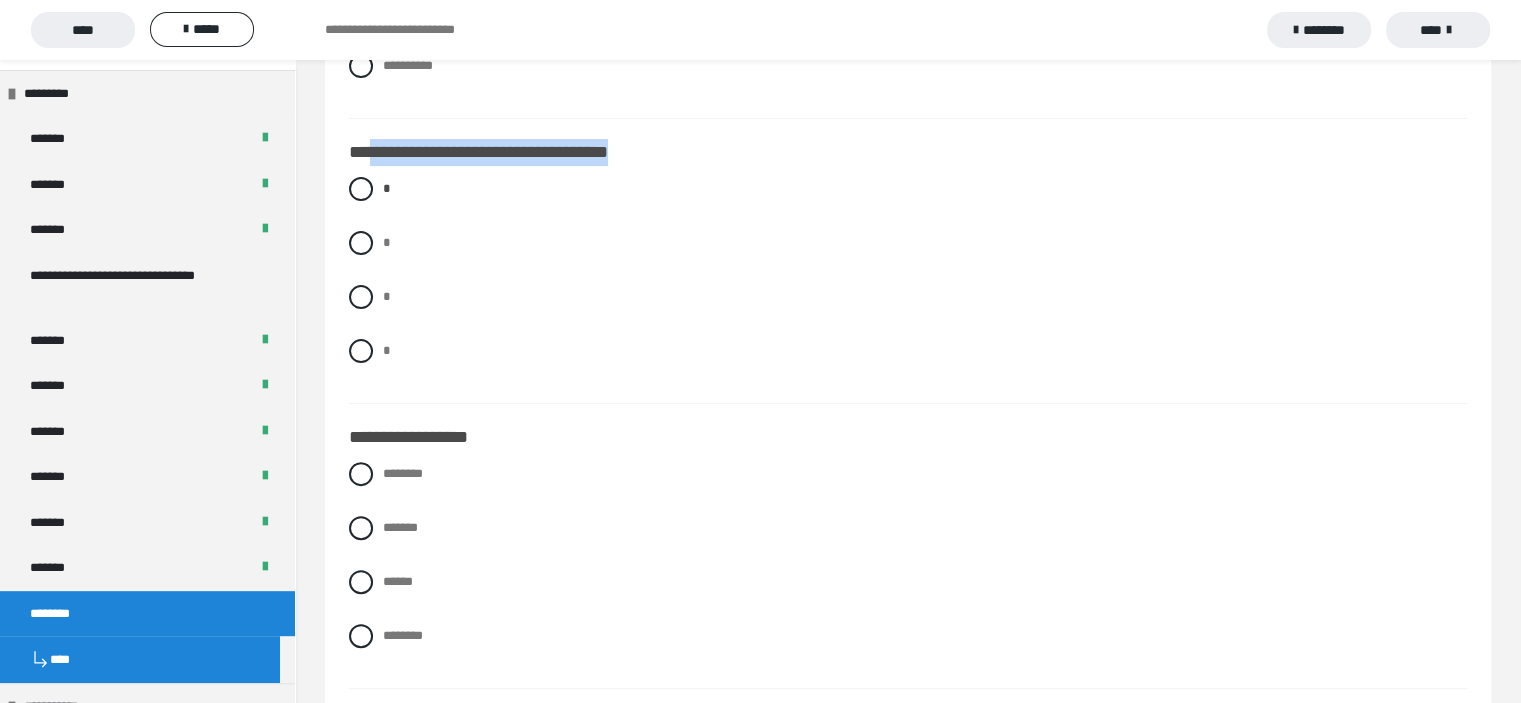scroll, scrollTop: 700, scrollLeft: 0, axis: vertical 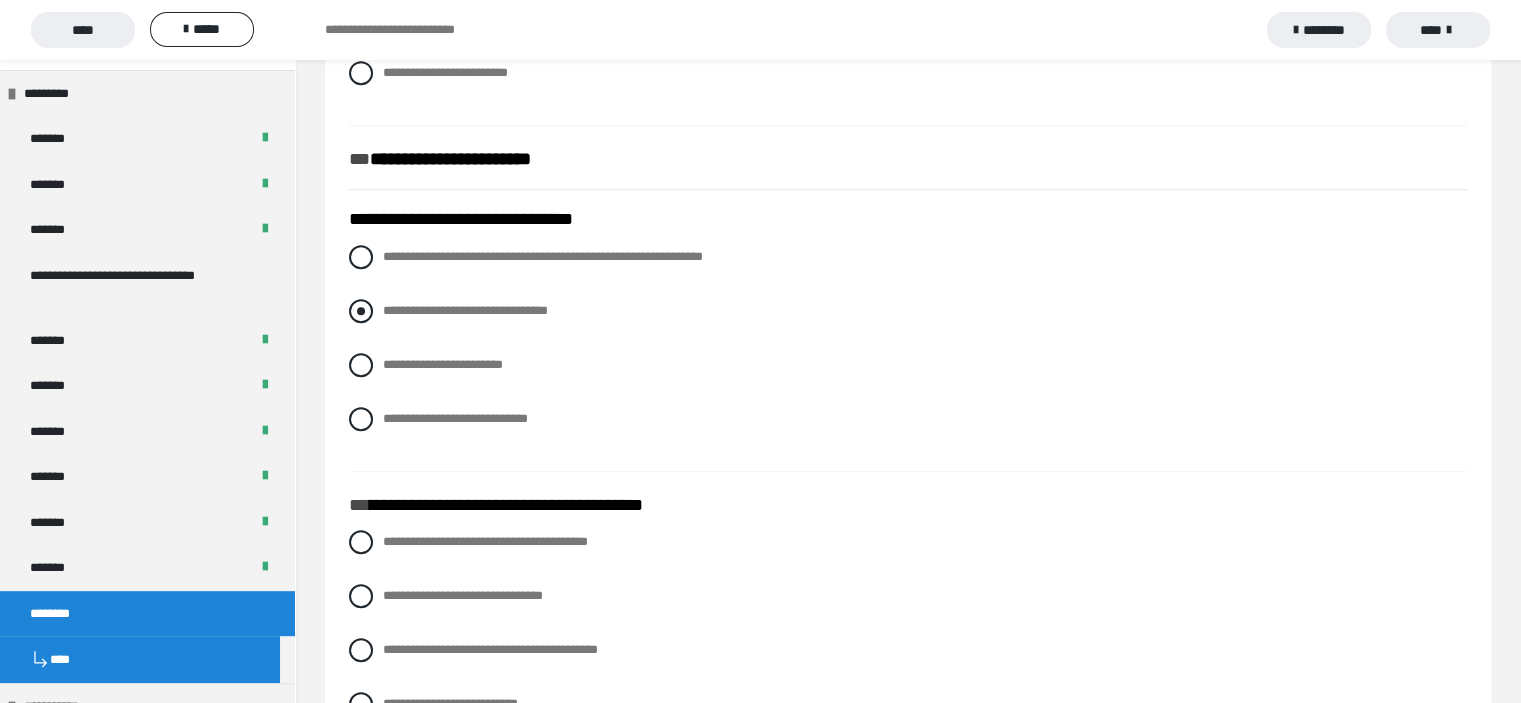 click at bounding box center [361, 311] 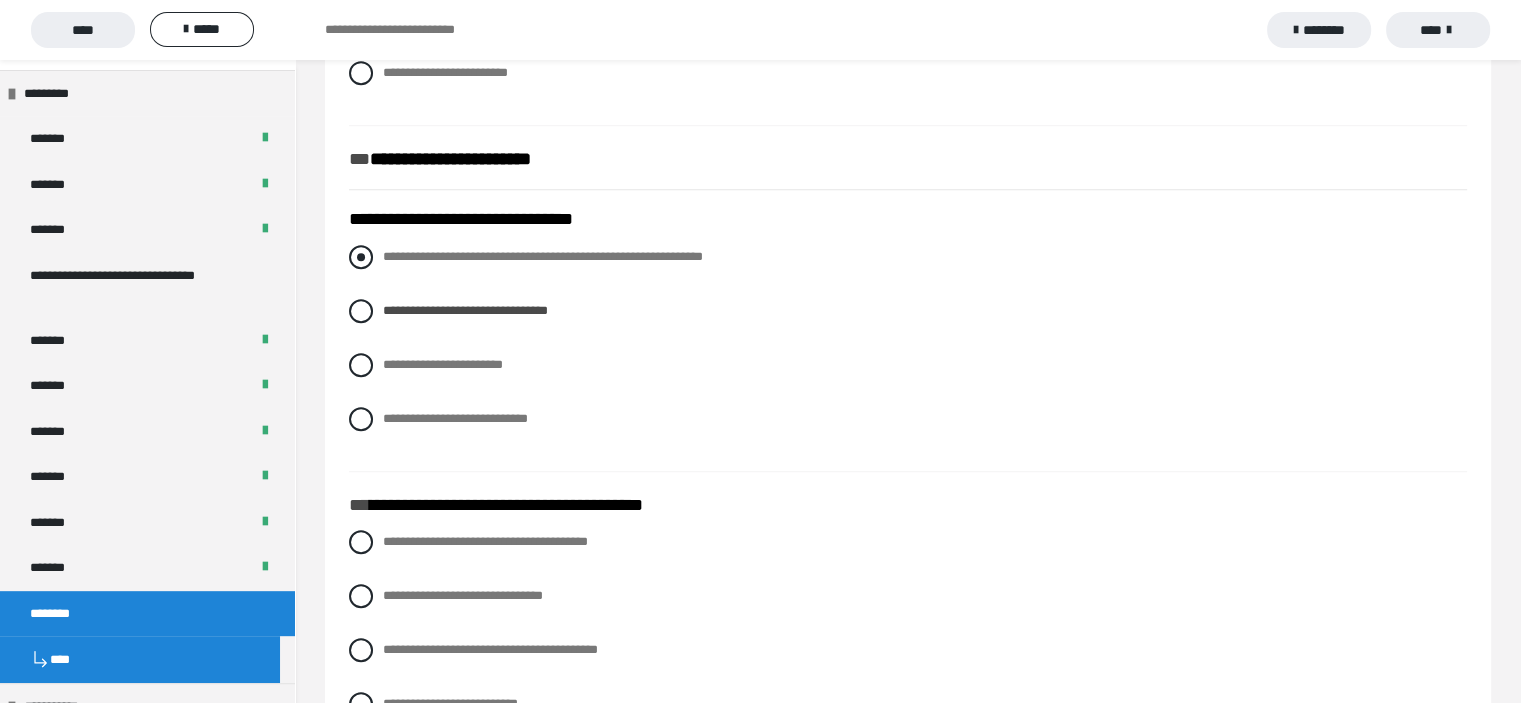 click at bounding box center [361, 257] 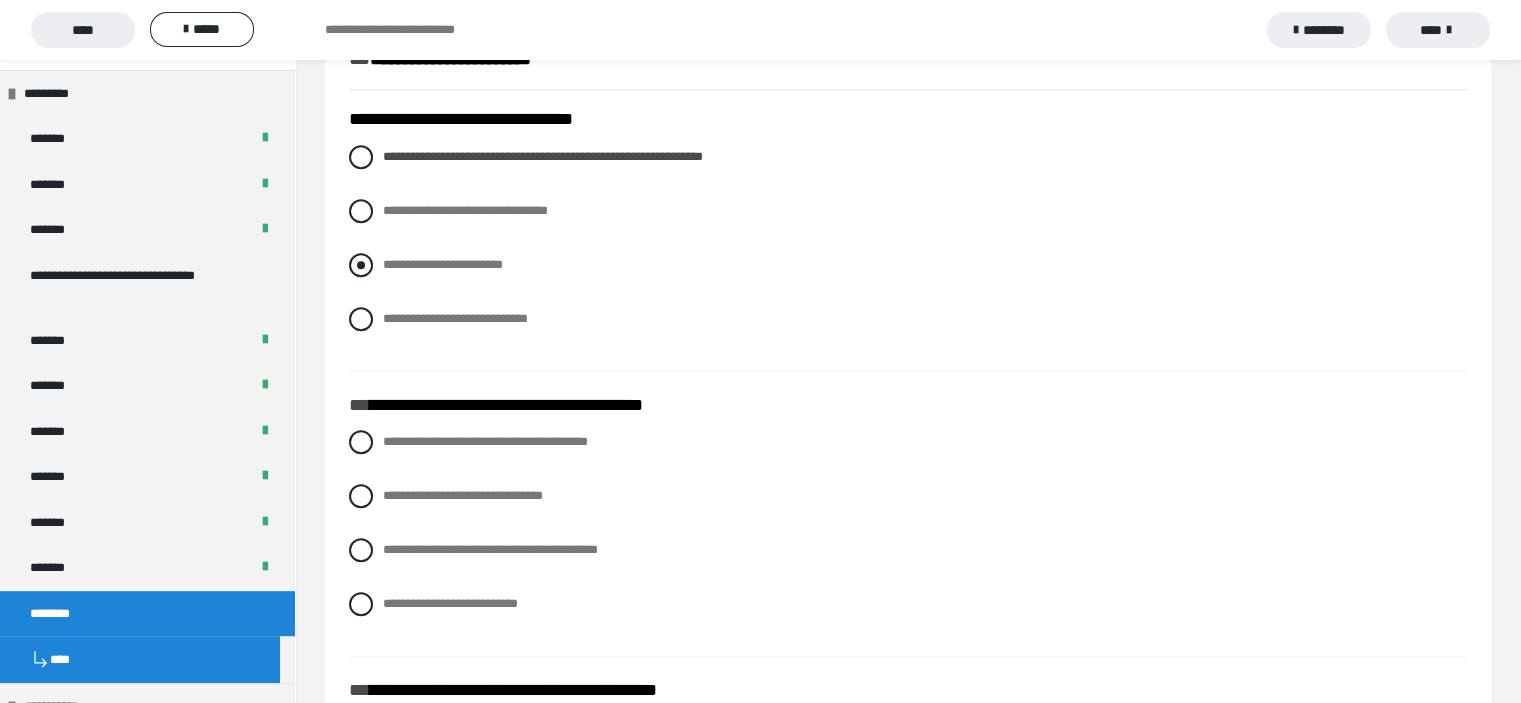 scroll, scrollTop: 1600, scrollLeft: 0, axis: vertical 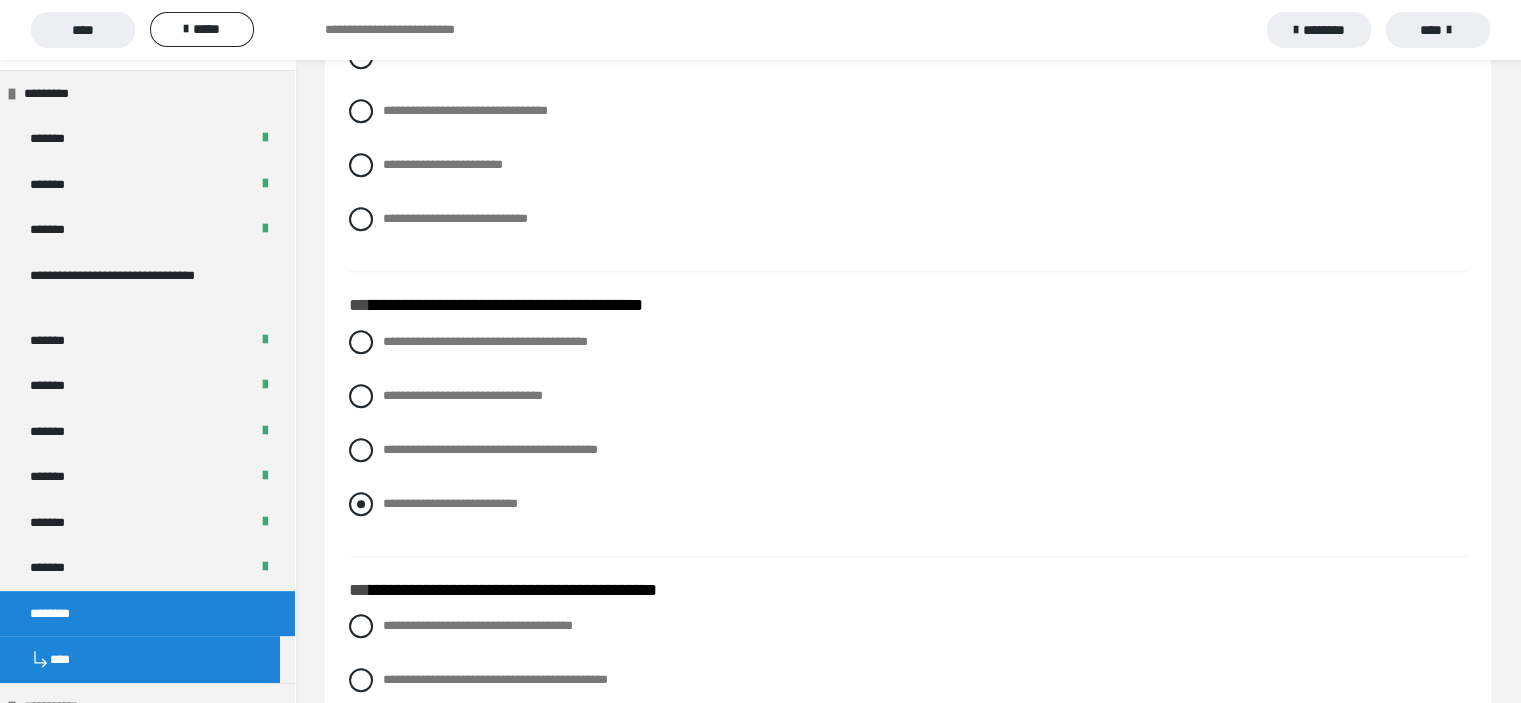 drag, startPoint x: 349, startPoint y: 346, endPoint x: 1049, endPoint y: 499, distance: 716.52563 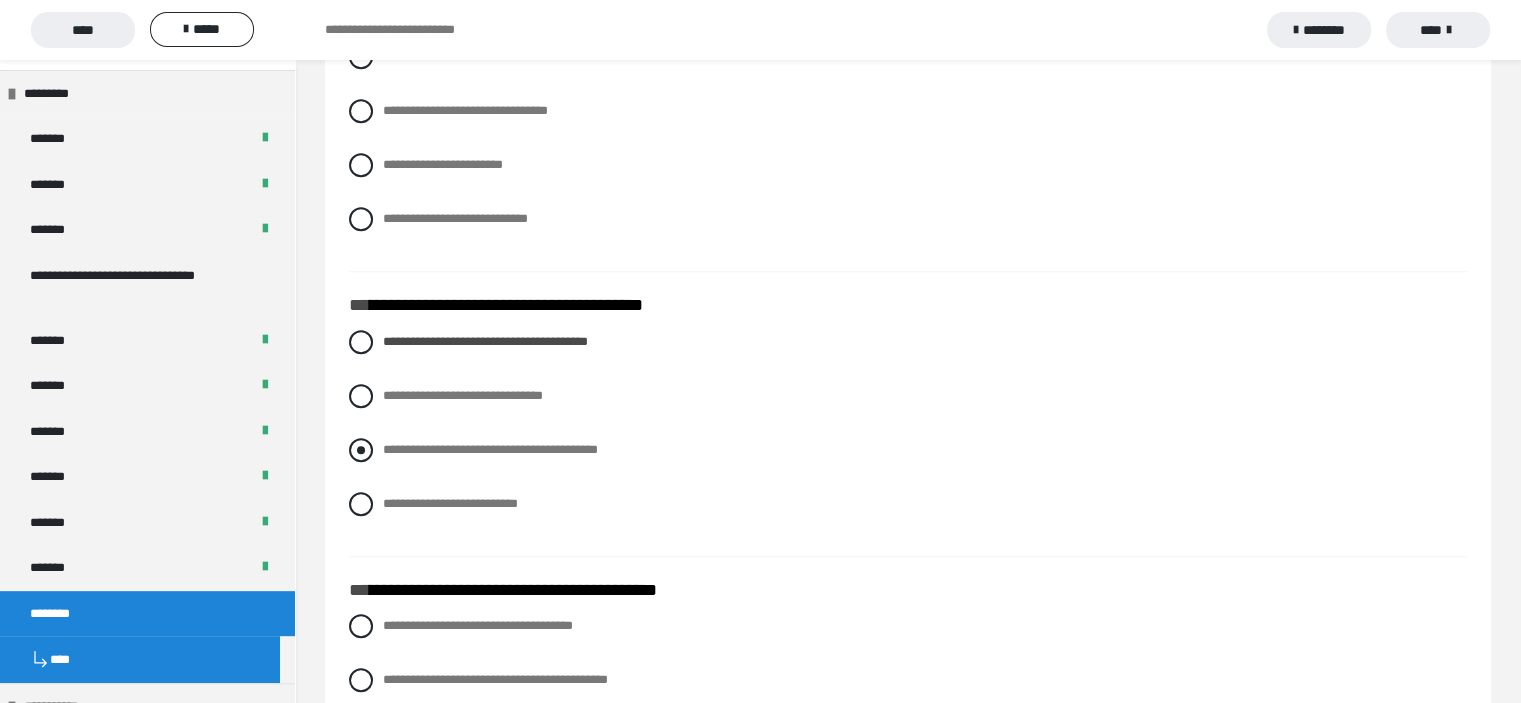 click at bounding box center (361, 450) 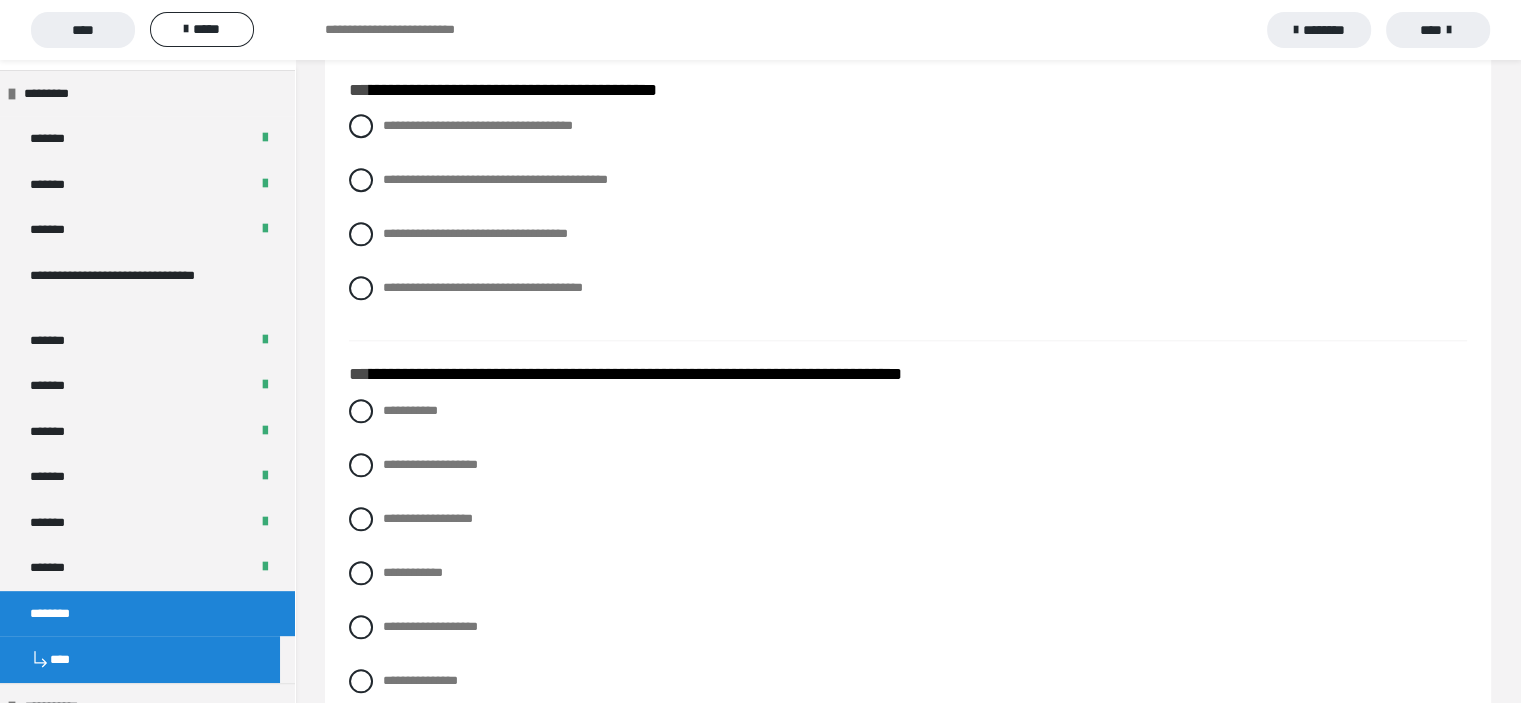 scroll, scrollTop: 2000, scrollLeft: 0, axis: vertical 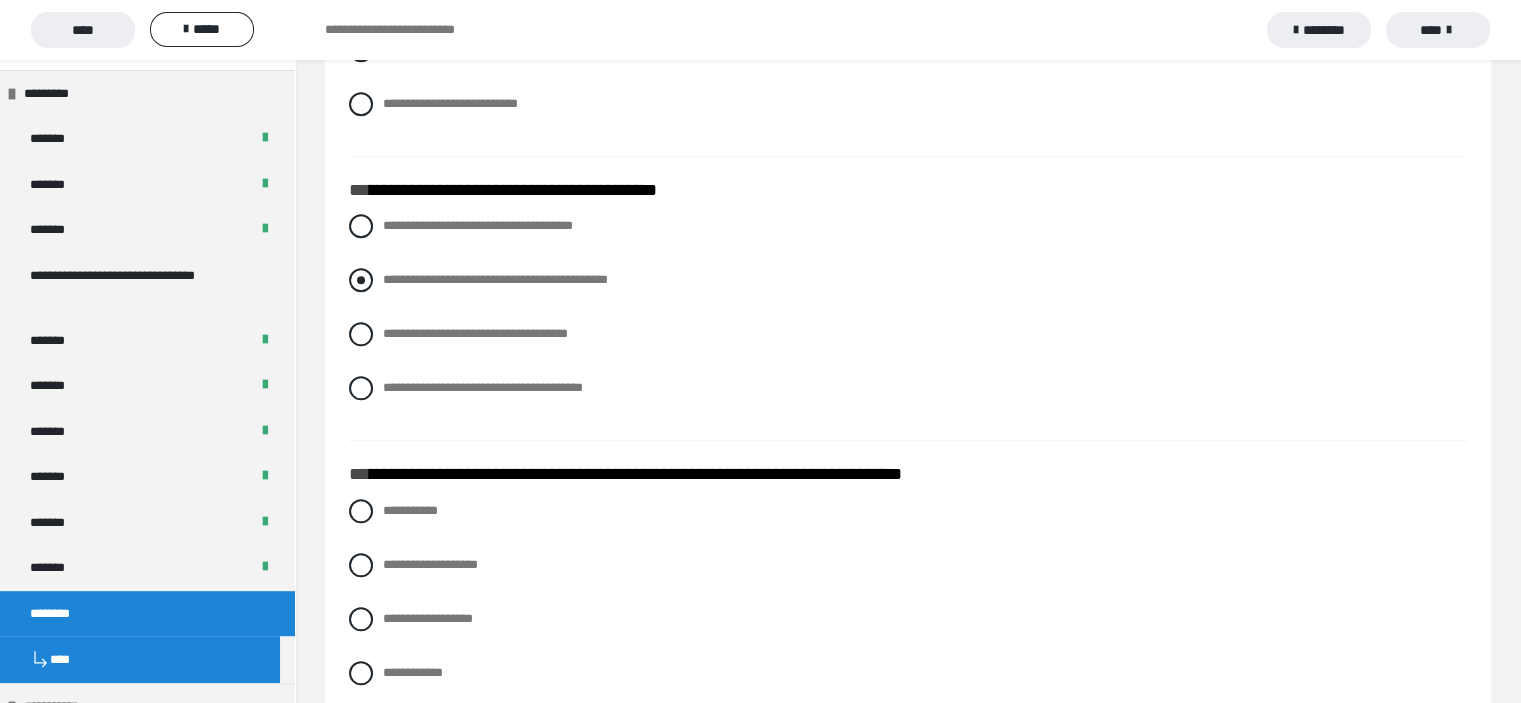 click at bounding box center (361, 280) 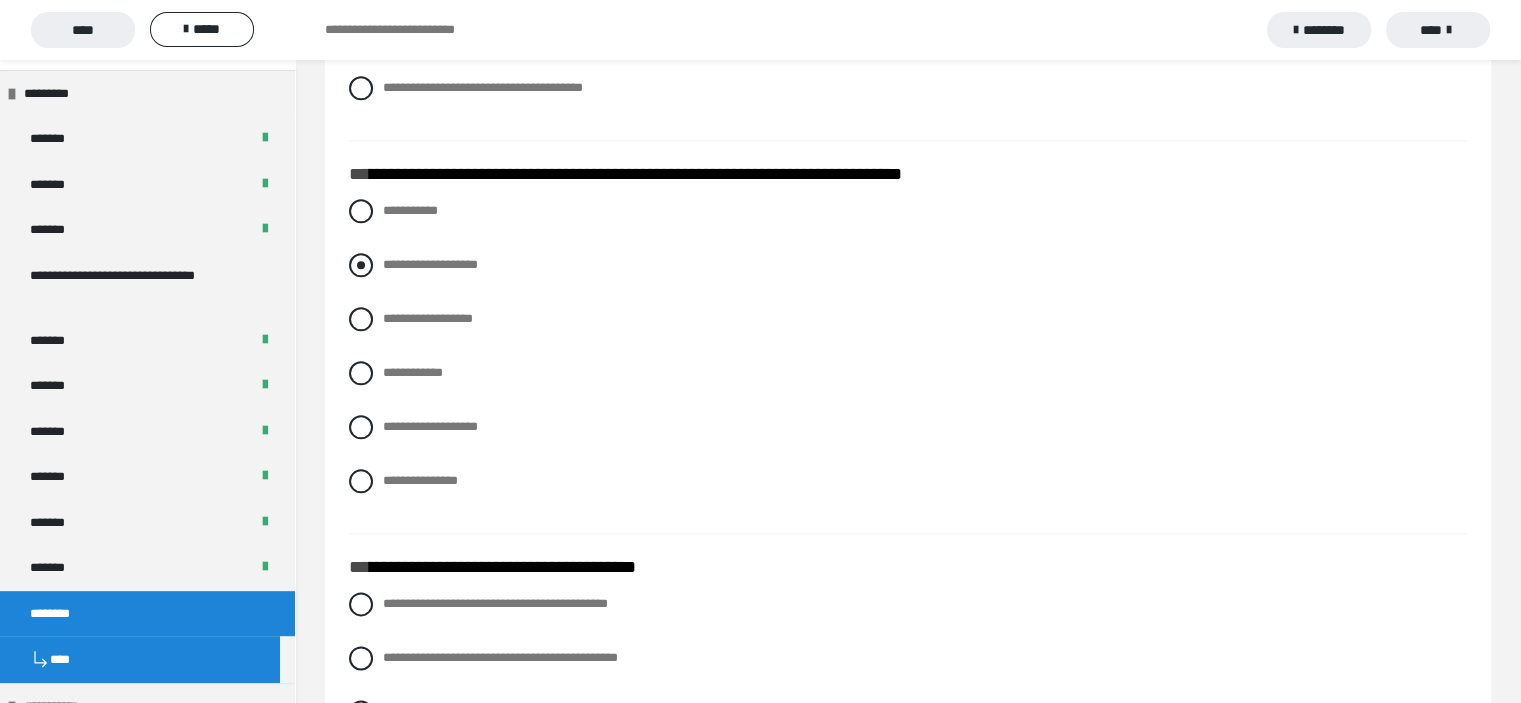 scroll, scrollTop: 2400, scrollLeft: 0, axis: vertical 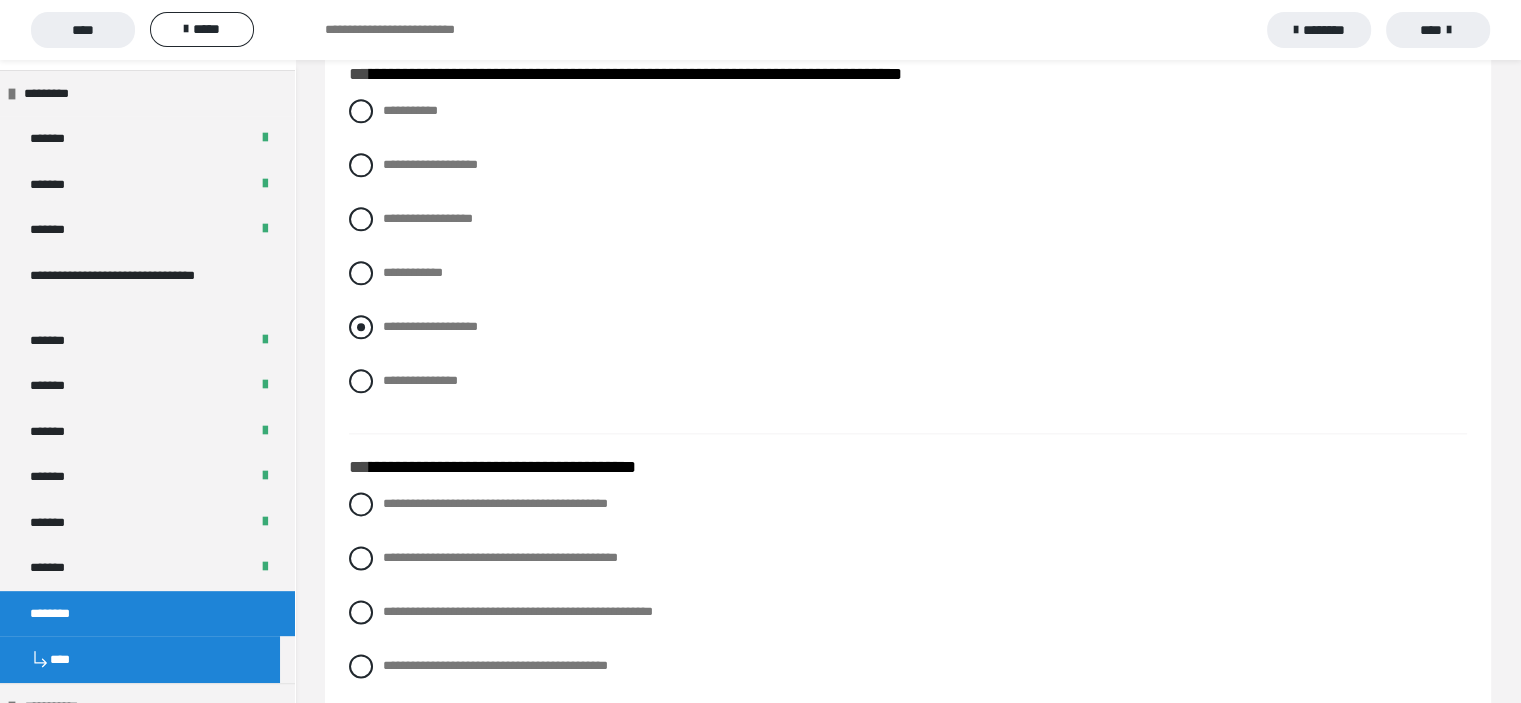 click at bounding box center (361, 327) 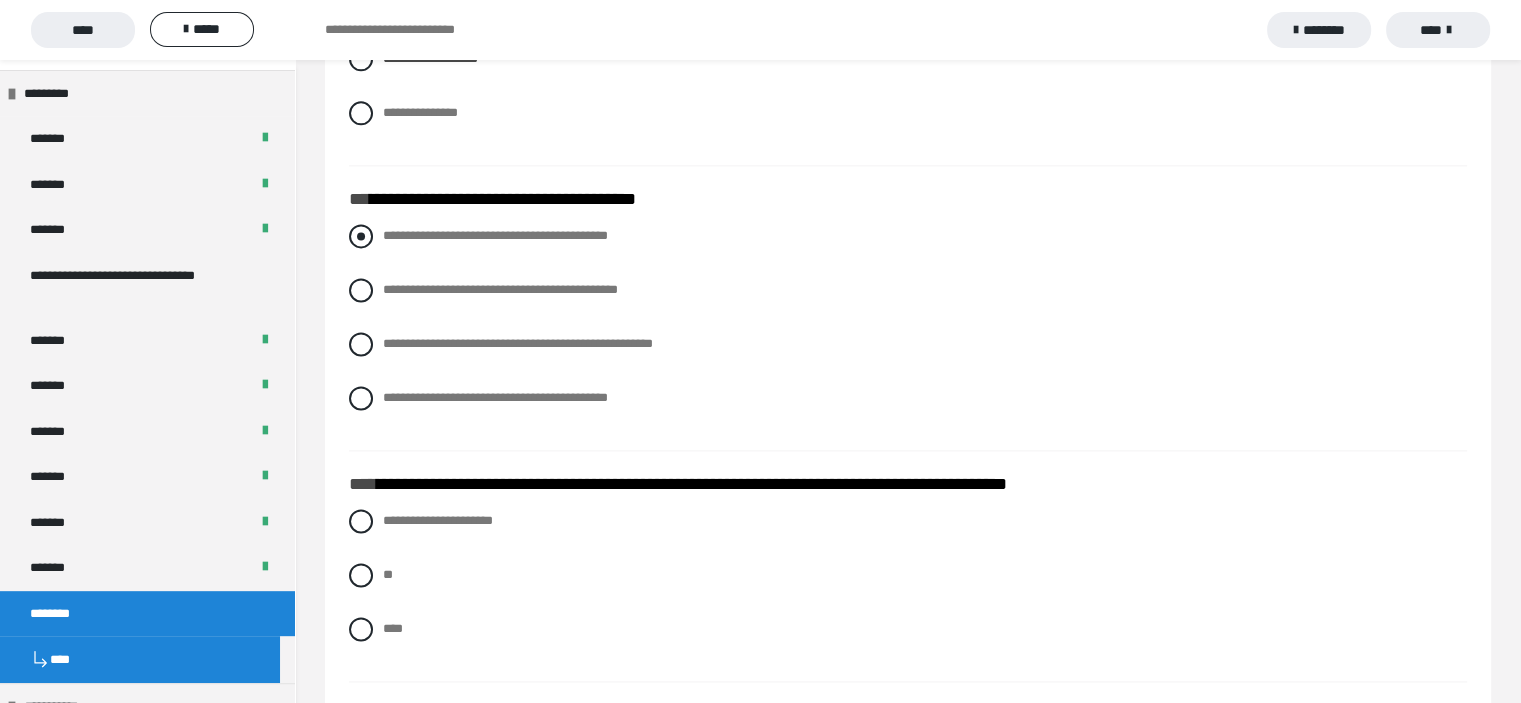 scroll, scrollTop: 2700, scrollLeft: 0, axis: vertical 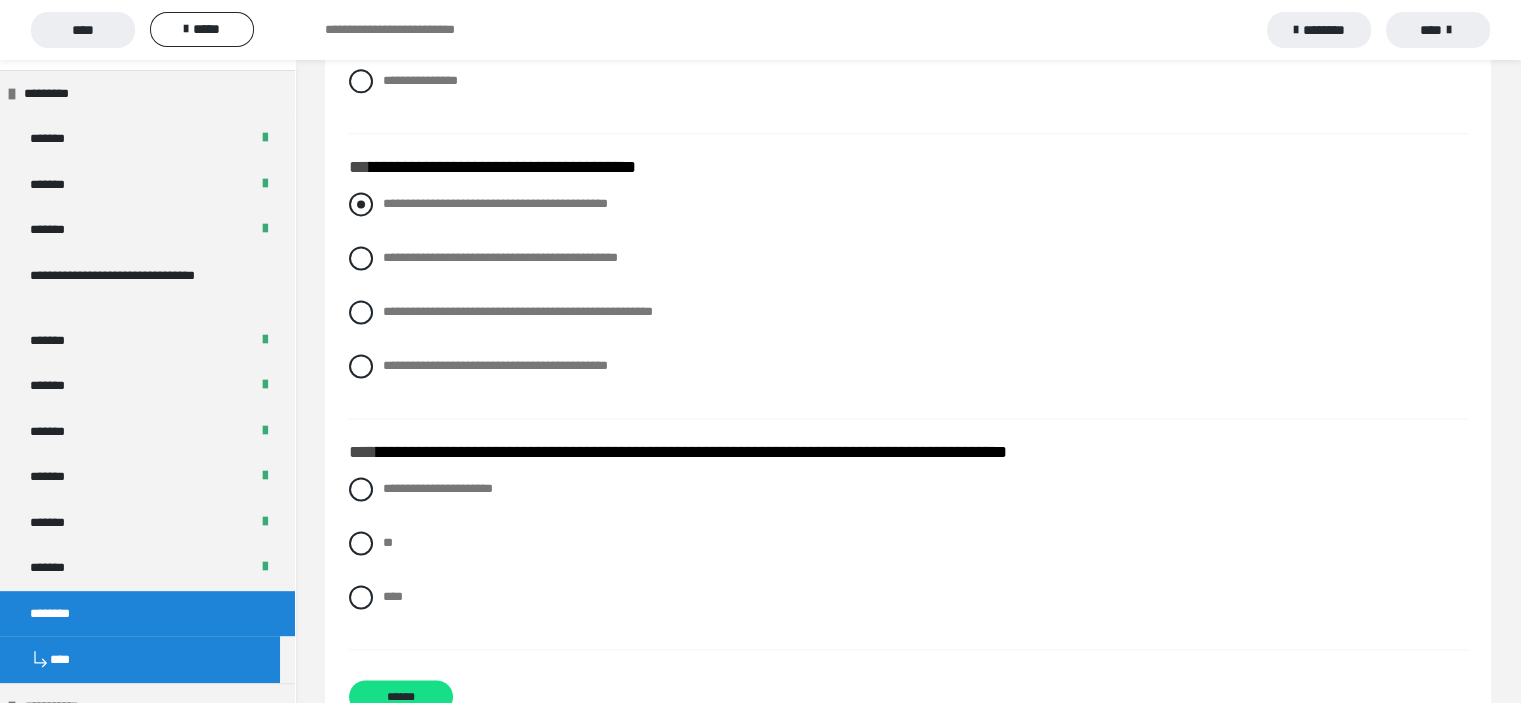 click at bounding box center (361, 204) 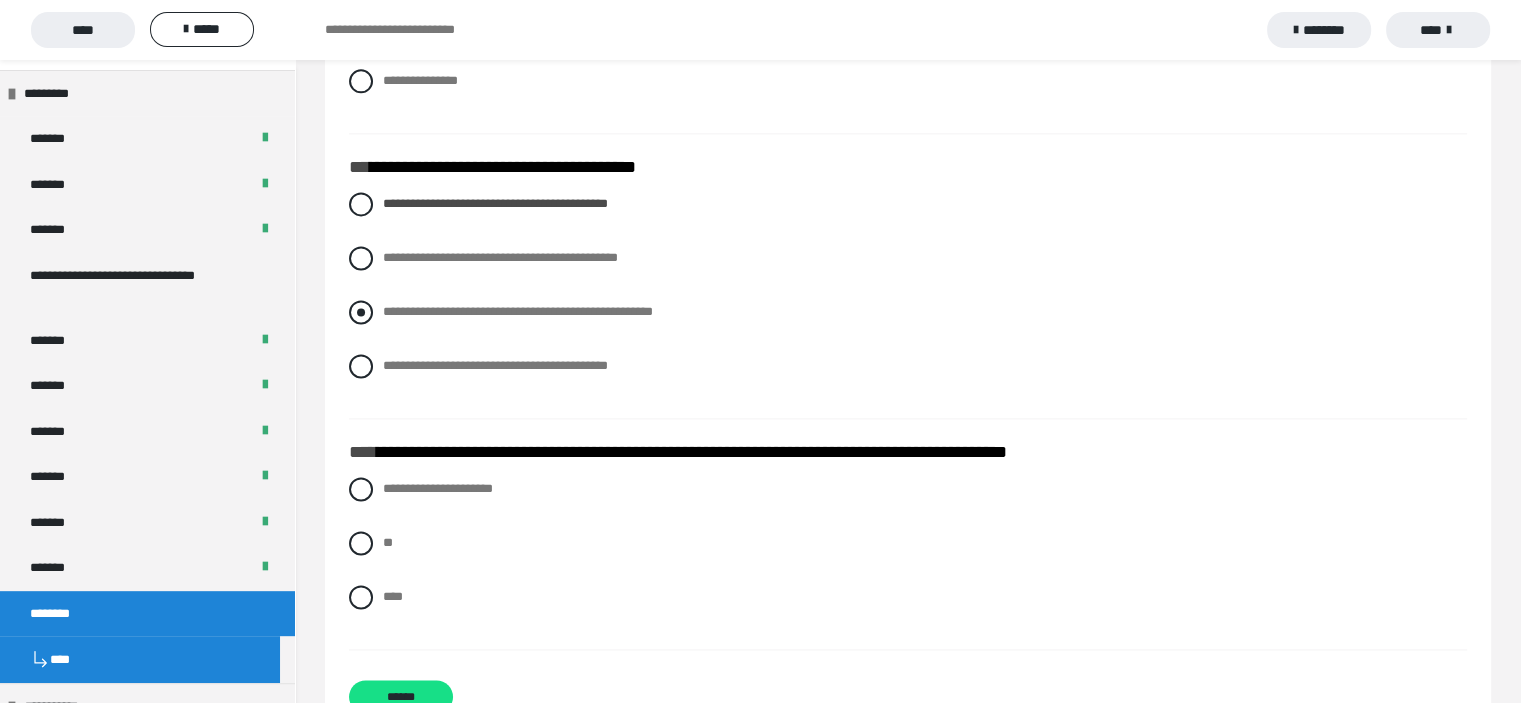 drag, startPoint x: 364, startPoint y: 305, endPoint x: 1006, endPoint y: 314, distance: 642.0631 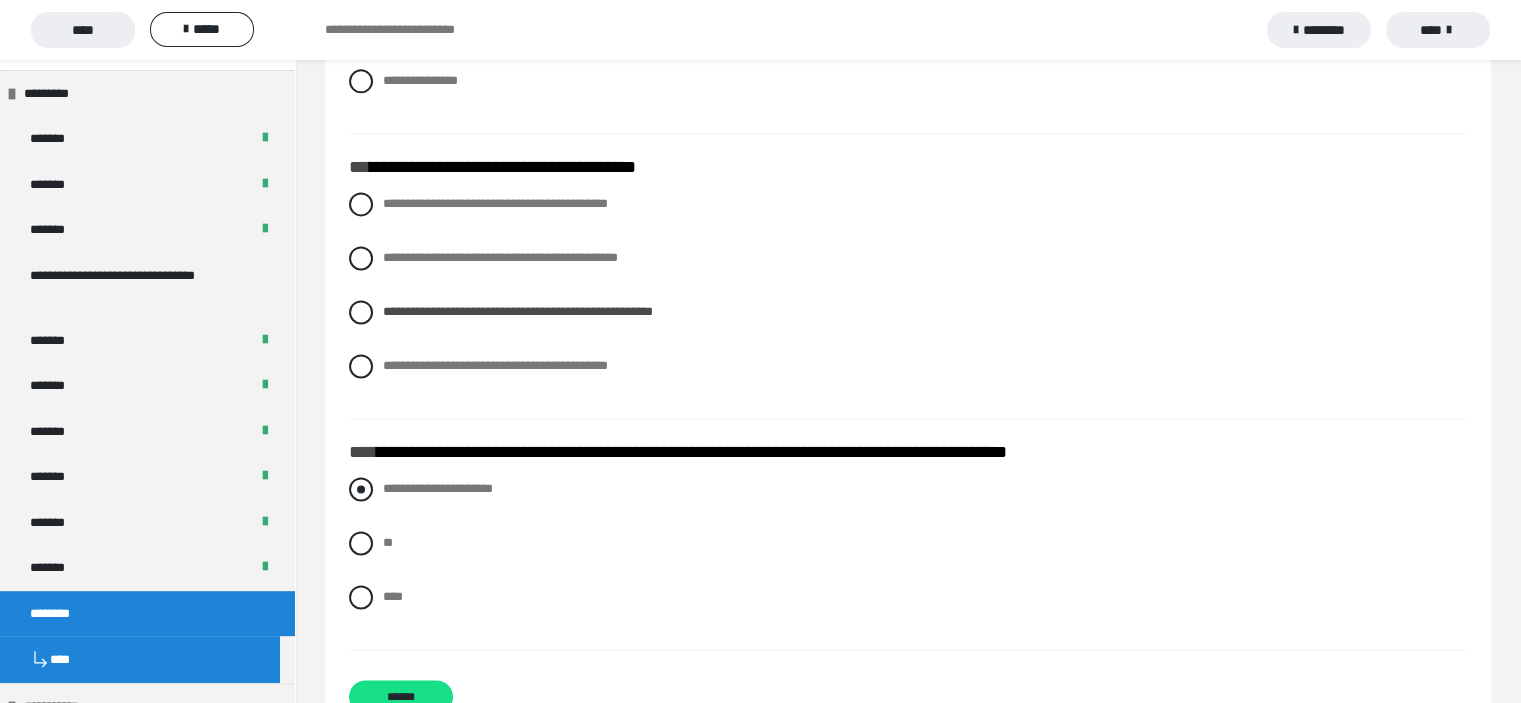 scroll, scrollTop: 2766, scrollLeft: 0, axis: vertical 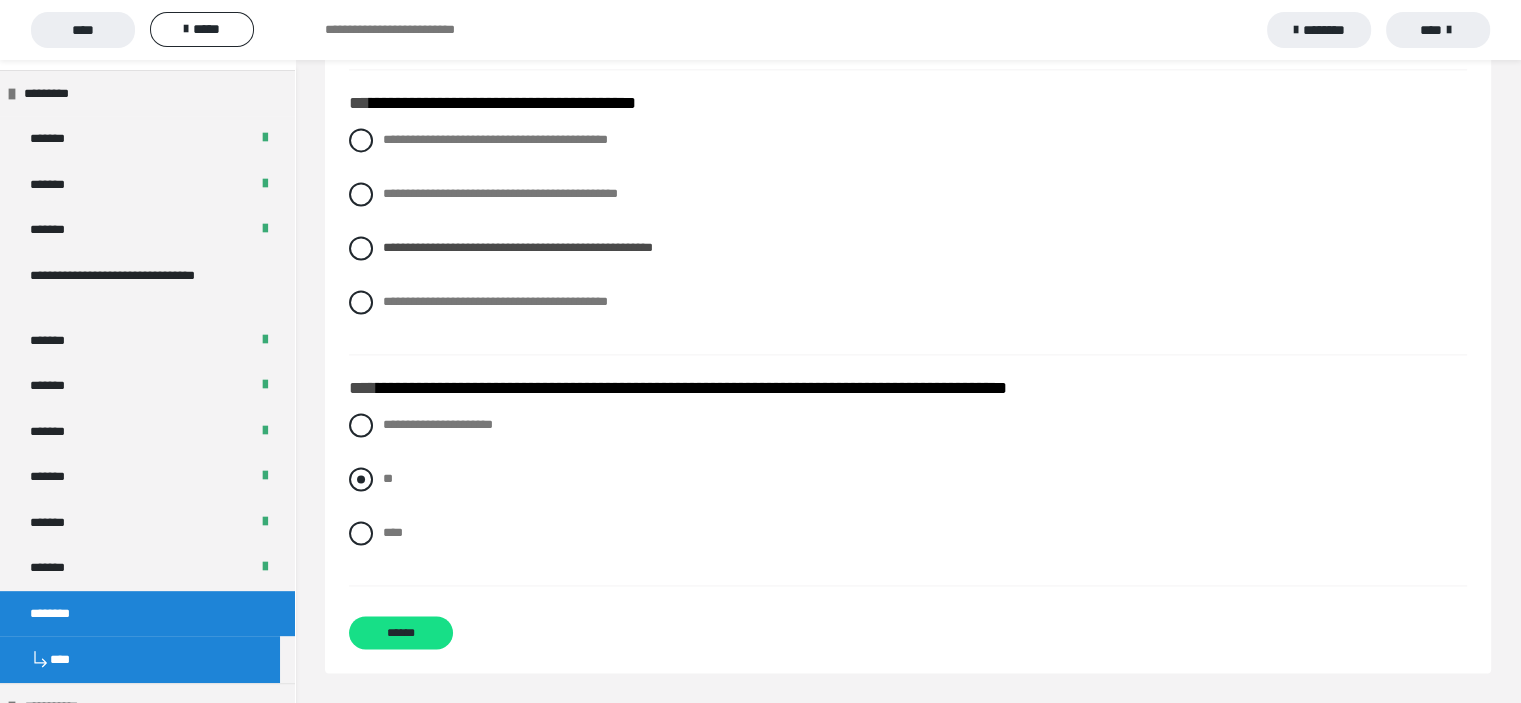 click at bounding box center [361, 479] 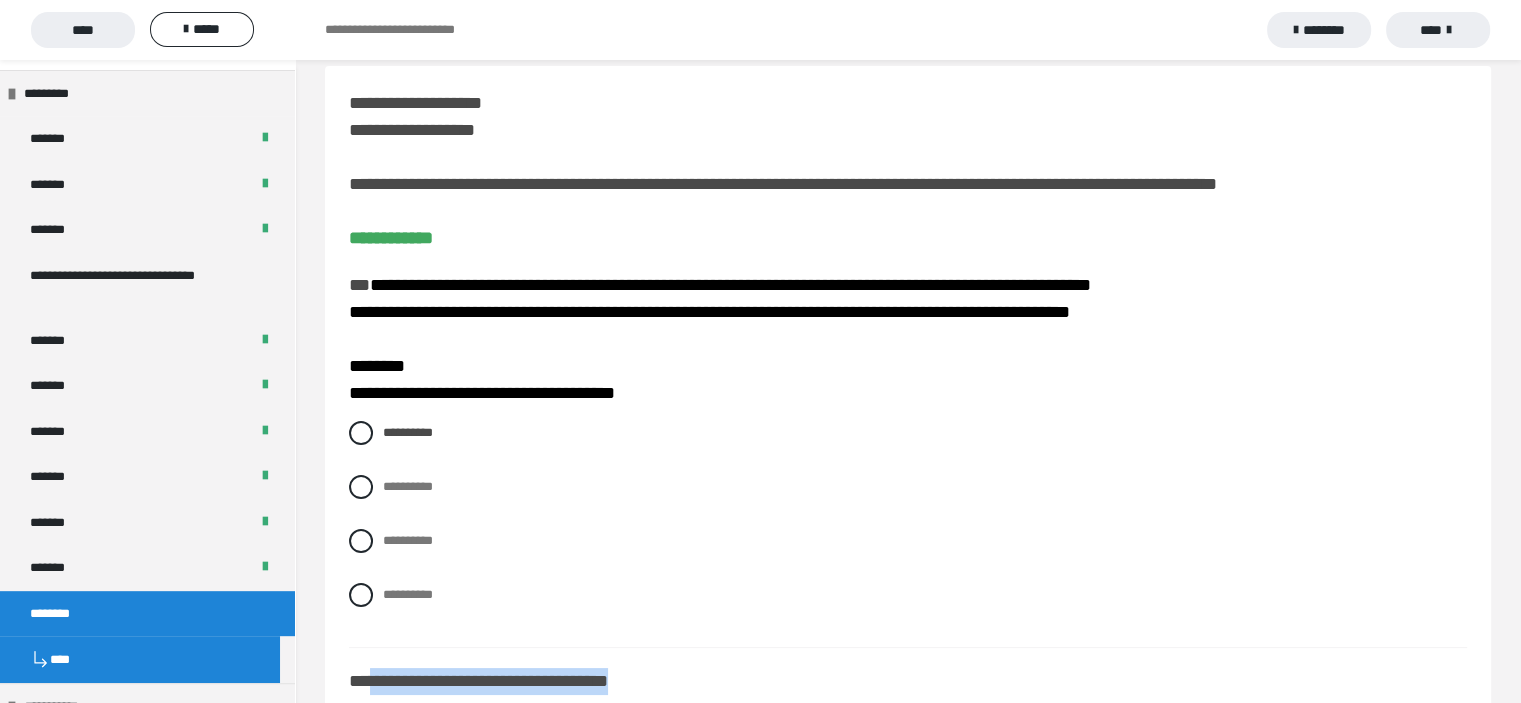 scroll, scrollTop: 0, scrollLeft: 0, axis: both 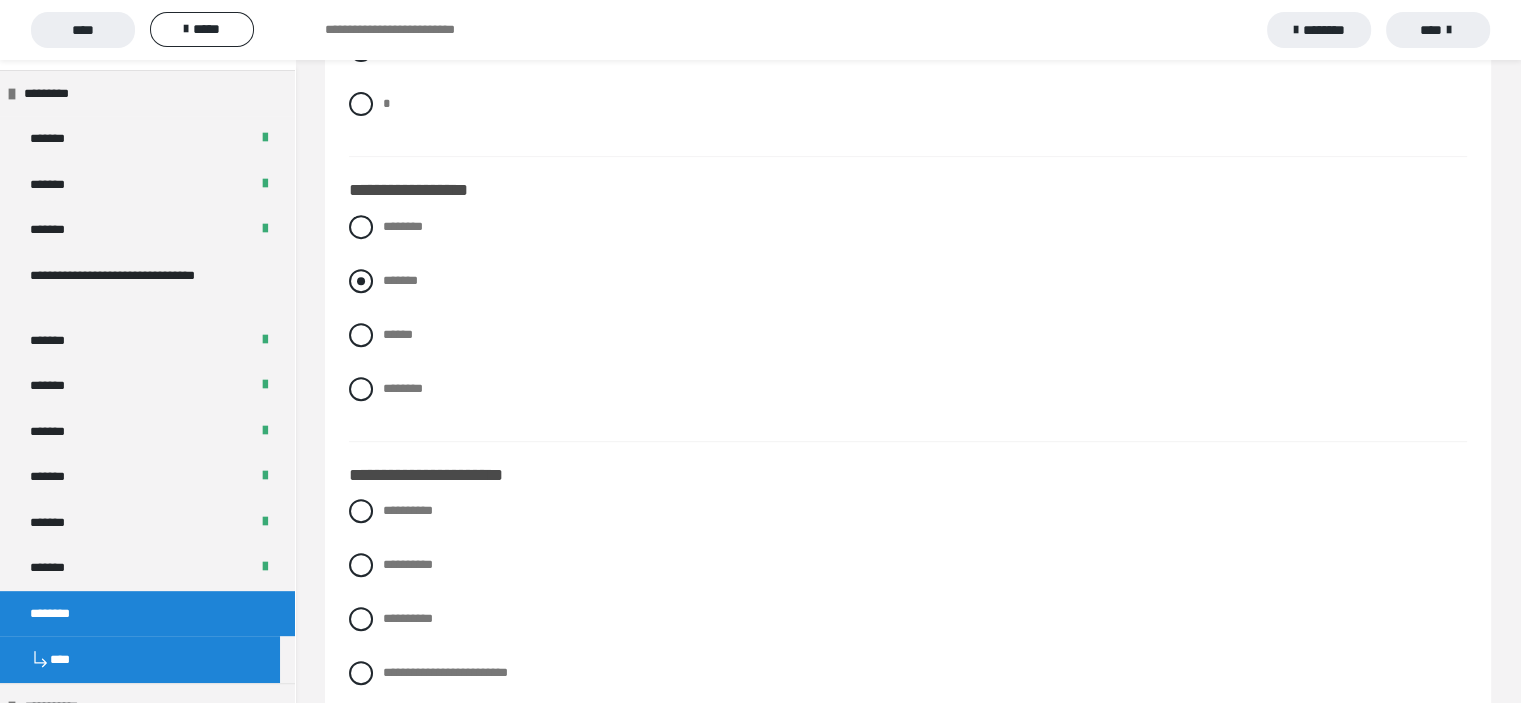 drag, startPoint x: 370, startPoint y: 229, endPoint x: 419, endPoint y: 282, distance: 72.18033 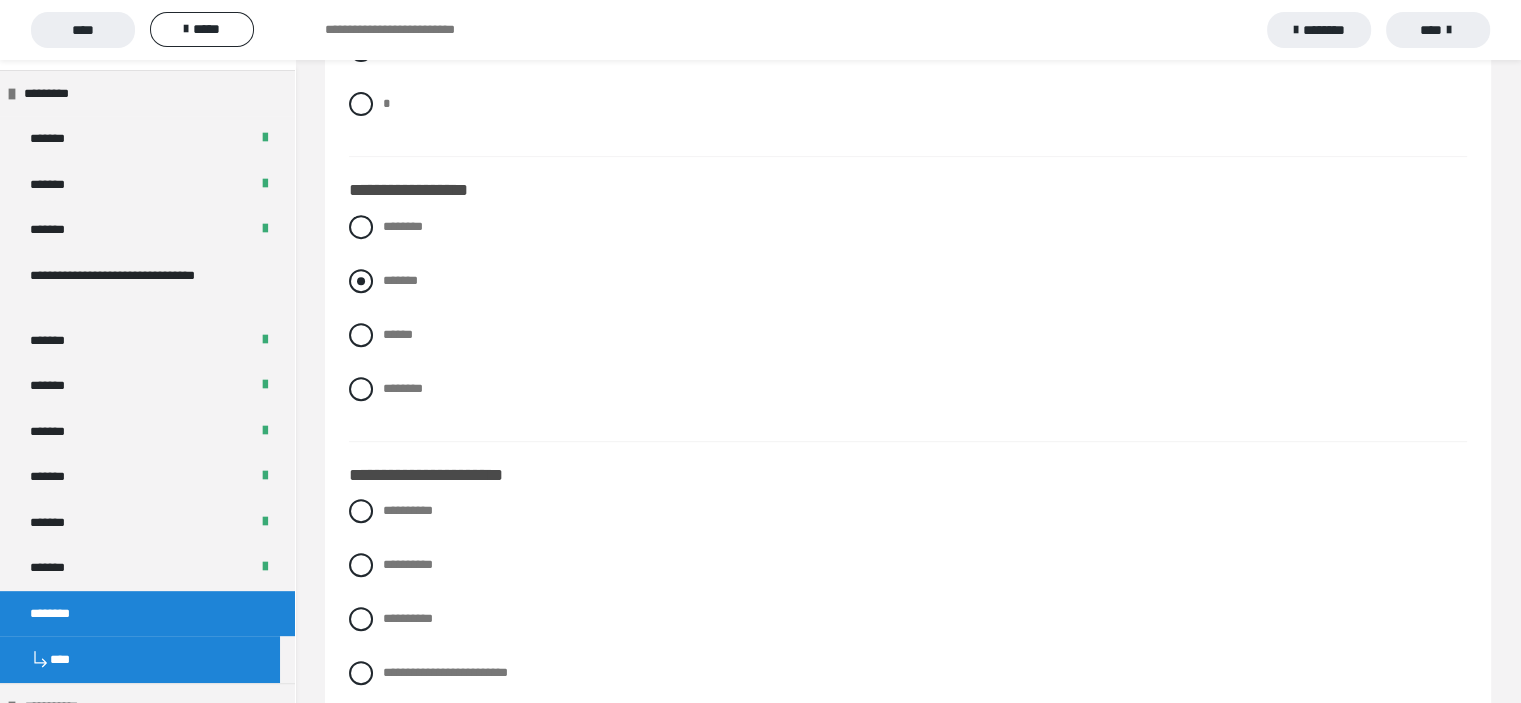 radio on "****" 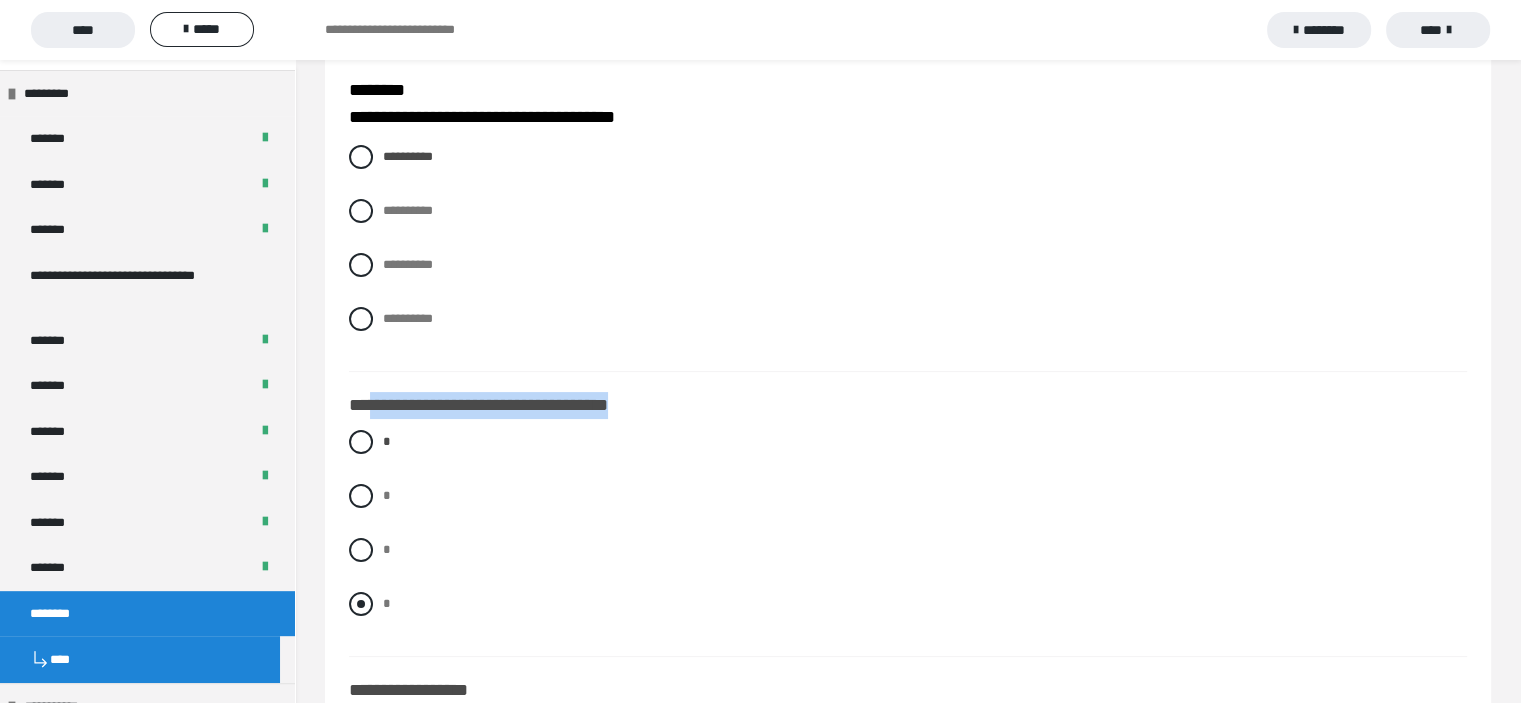 scroll, scrollTop: 600, scrollLeft: 0, axis: vertical 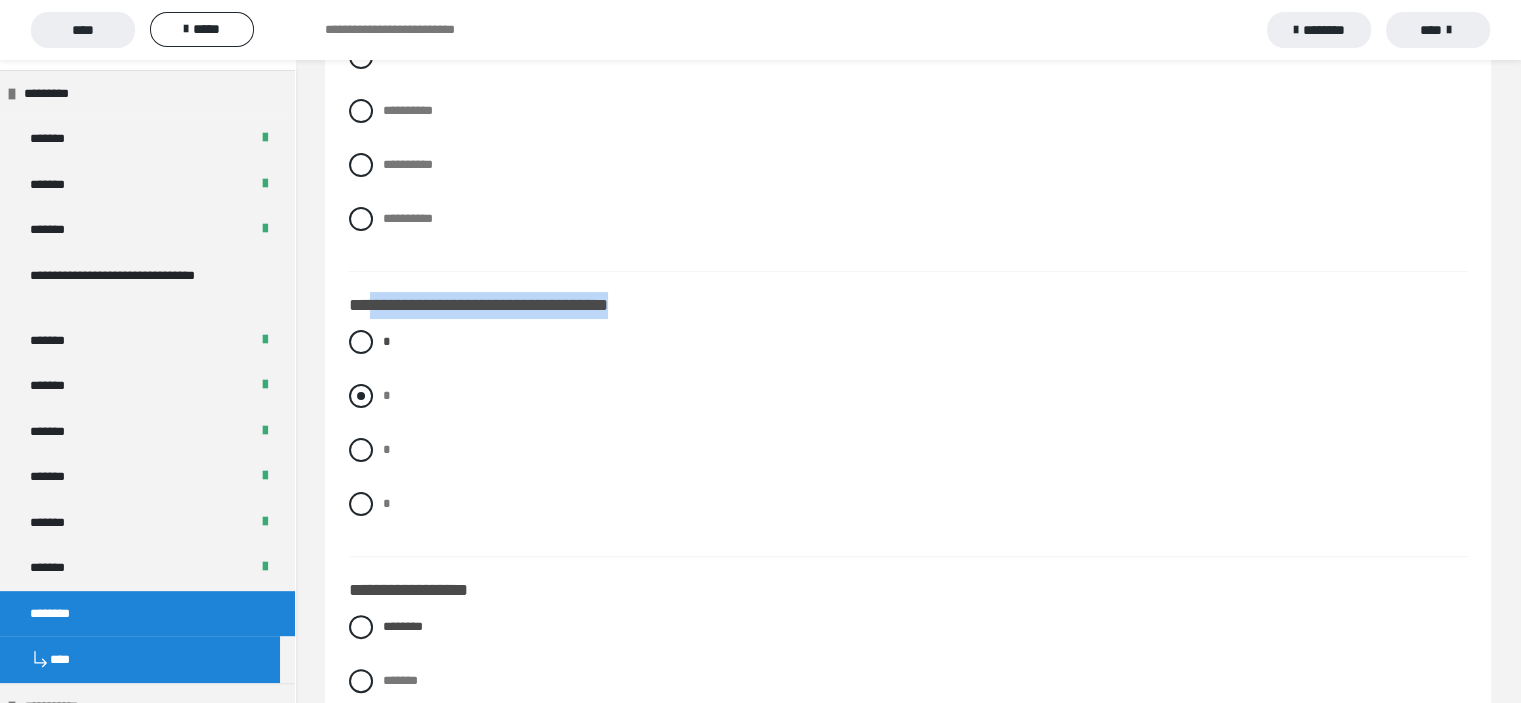 drag, startPoint x: 371, startPoint y: 401, endPoint x: 382, endPoint y: 399, distance: 11.18034 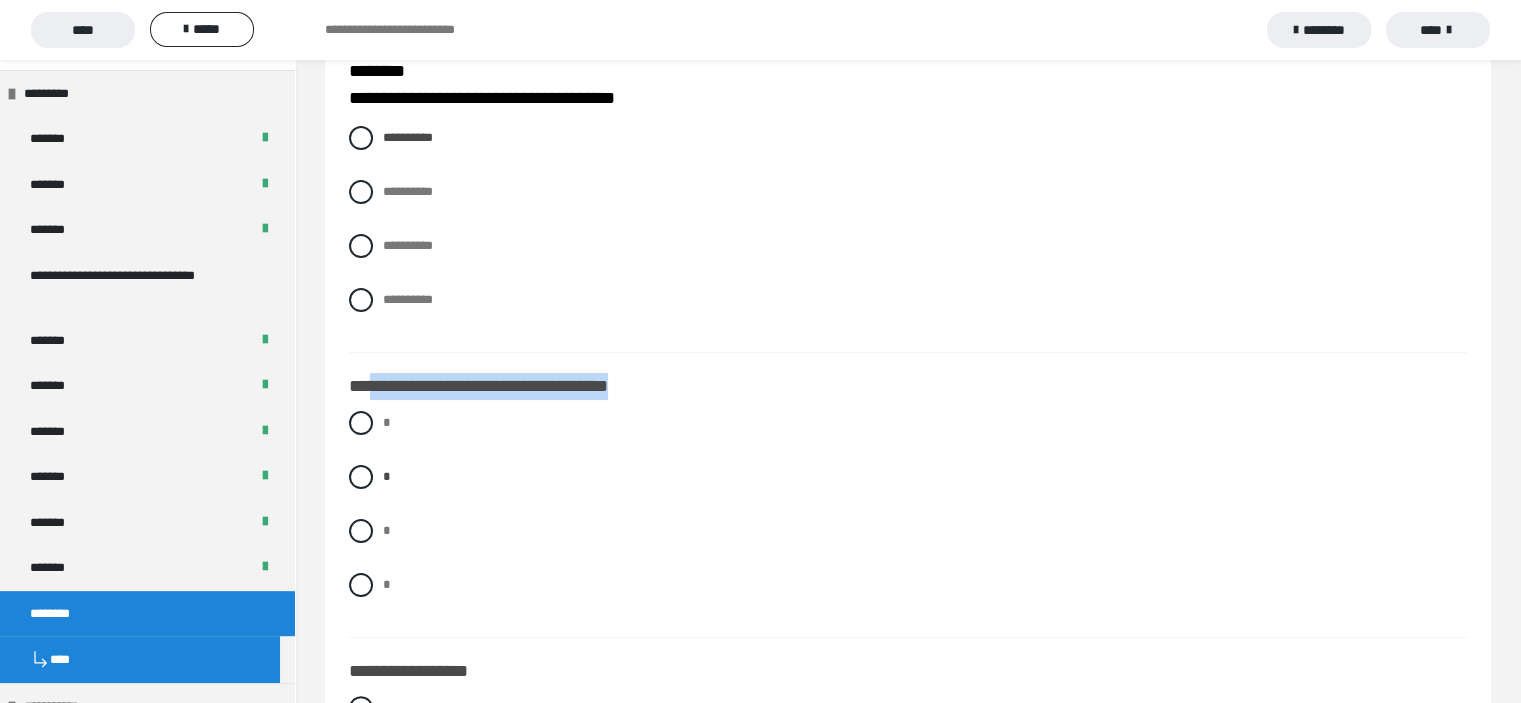 scroll, scrollTop: 300, scrollLeft: 0, axis: vertical 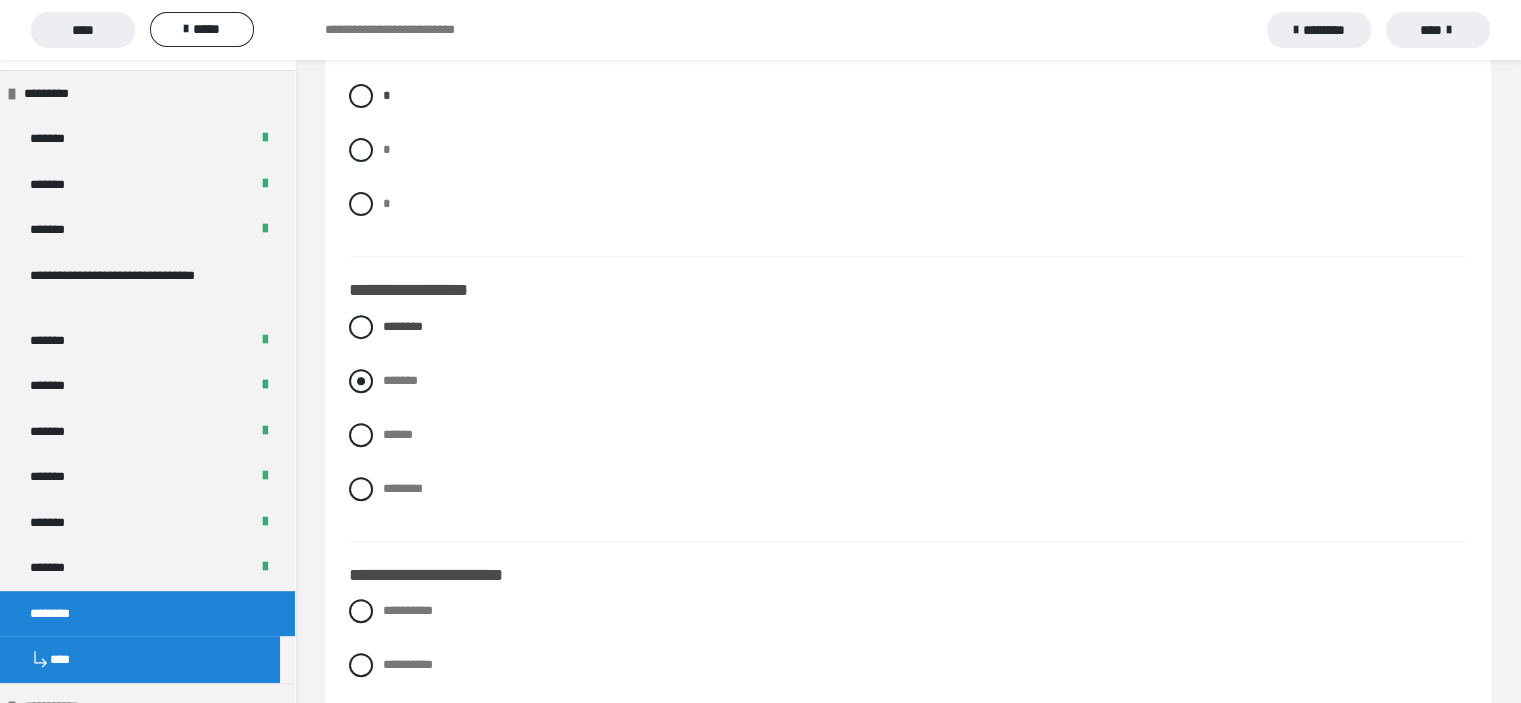click at bounding box center (361, 381) 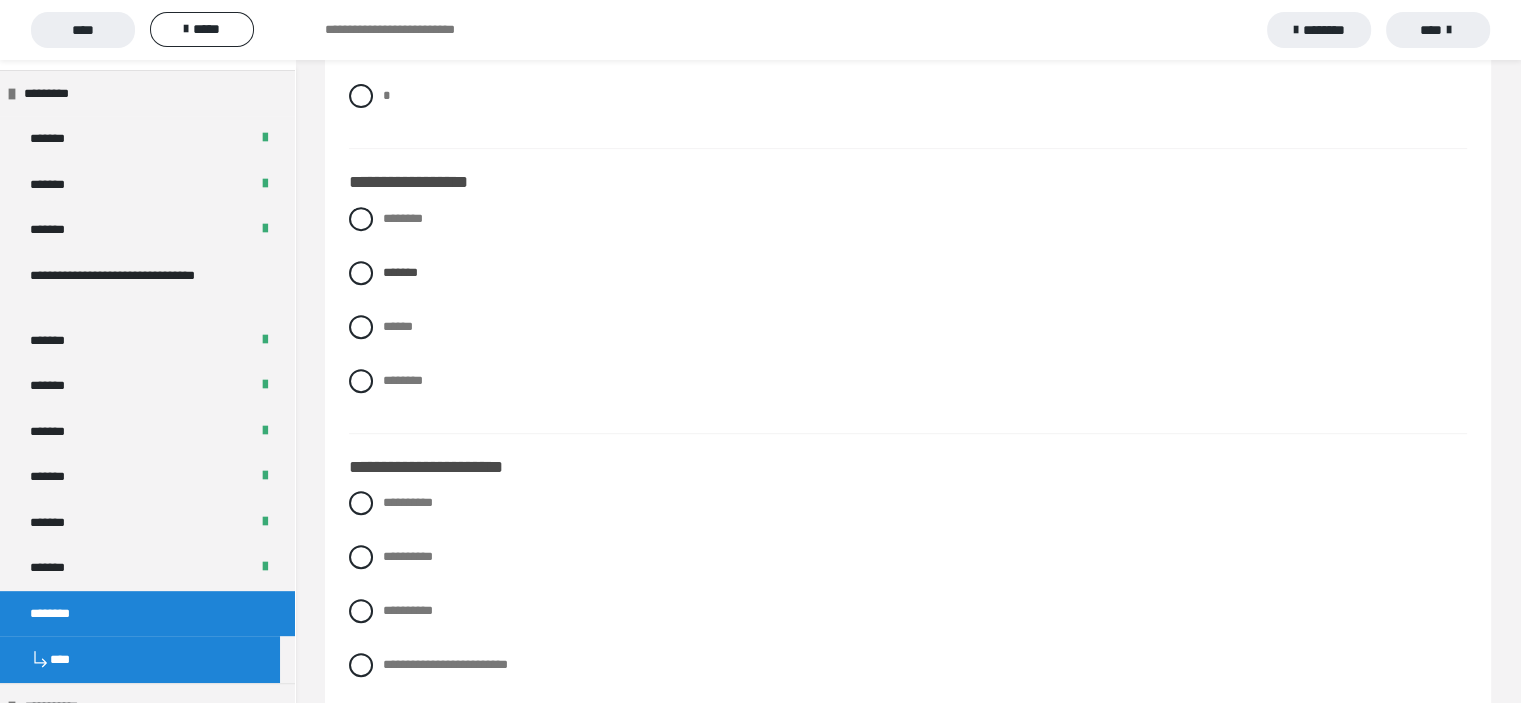scroll, scrollTop: 800, scrollLeft: 0, axis: vertical 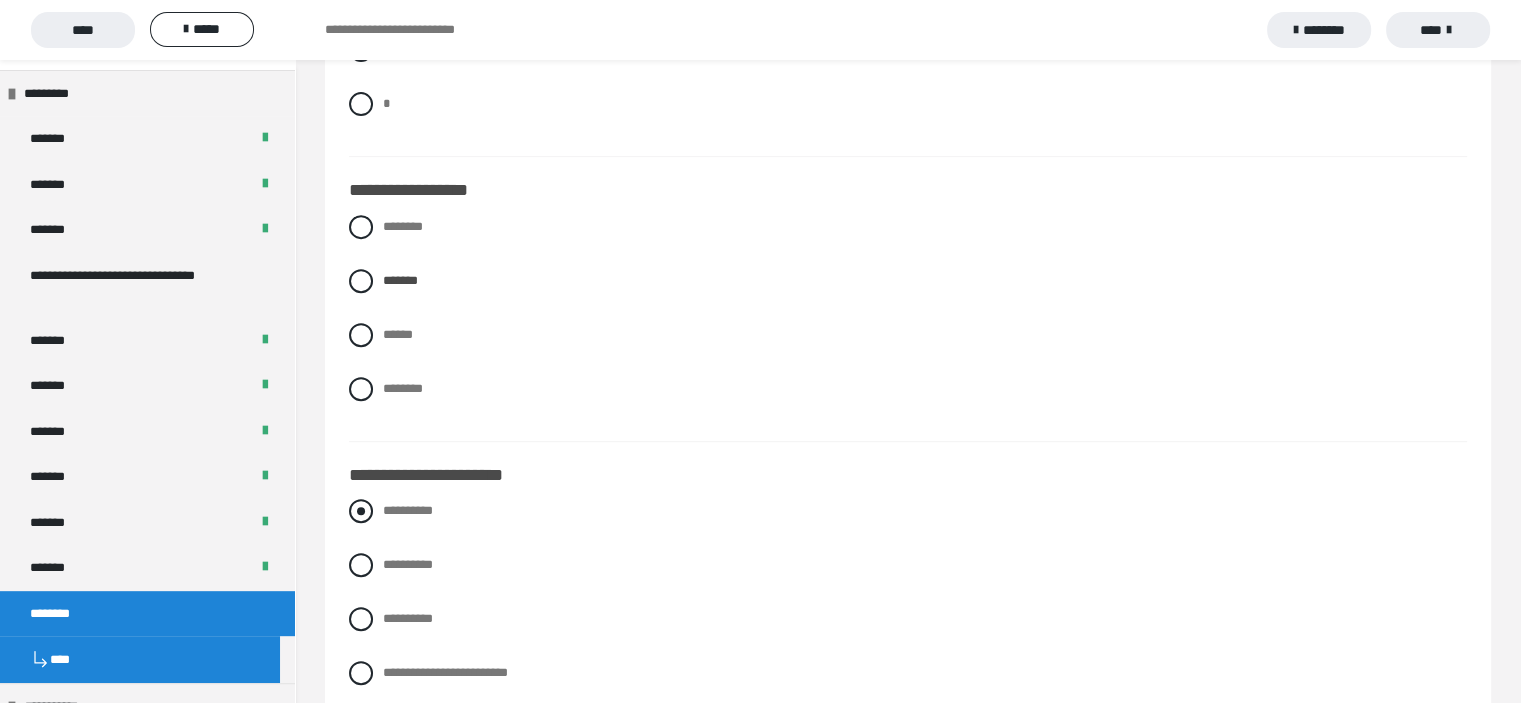 click at bounding box center [361, 511] 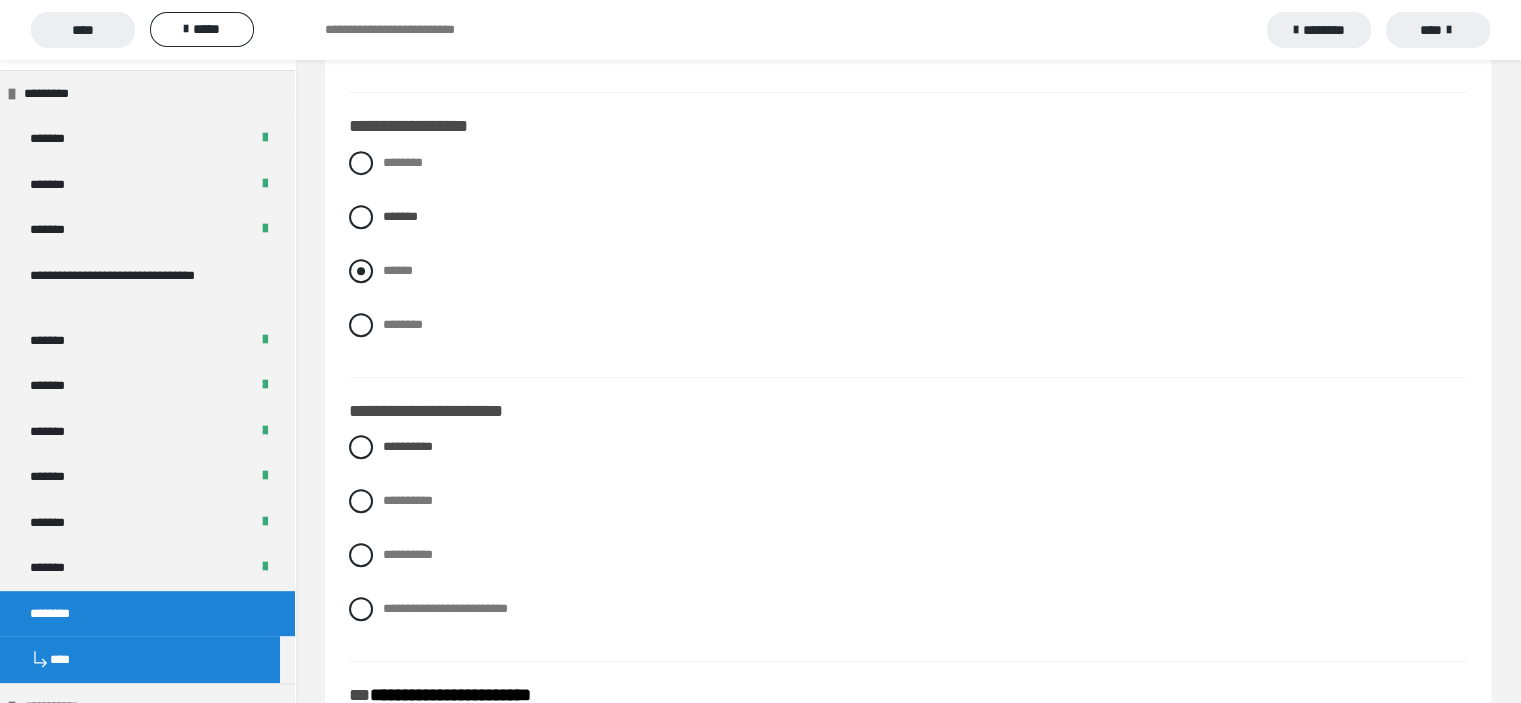 scroll, scrollTop: 900, scrollLeft: 0, axis: vertical 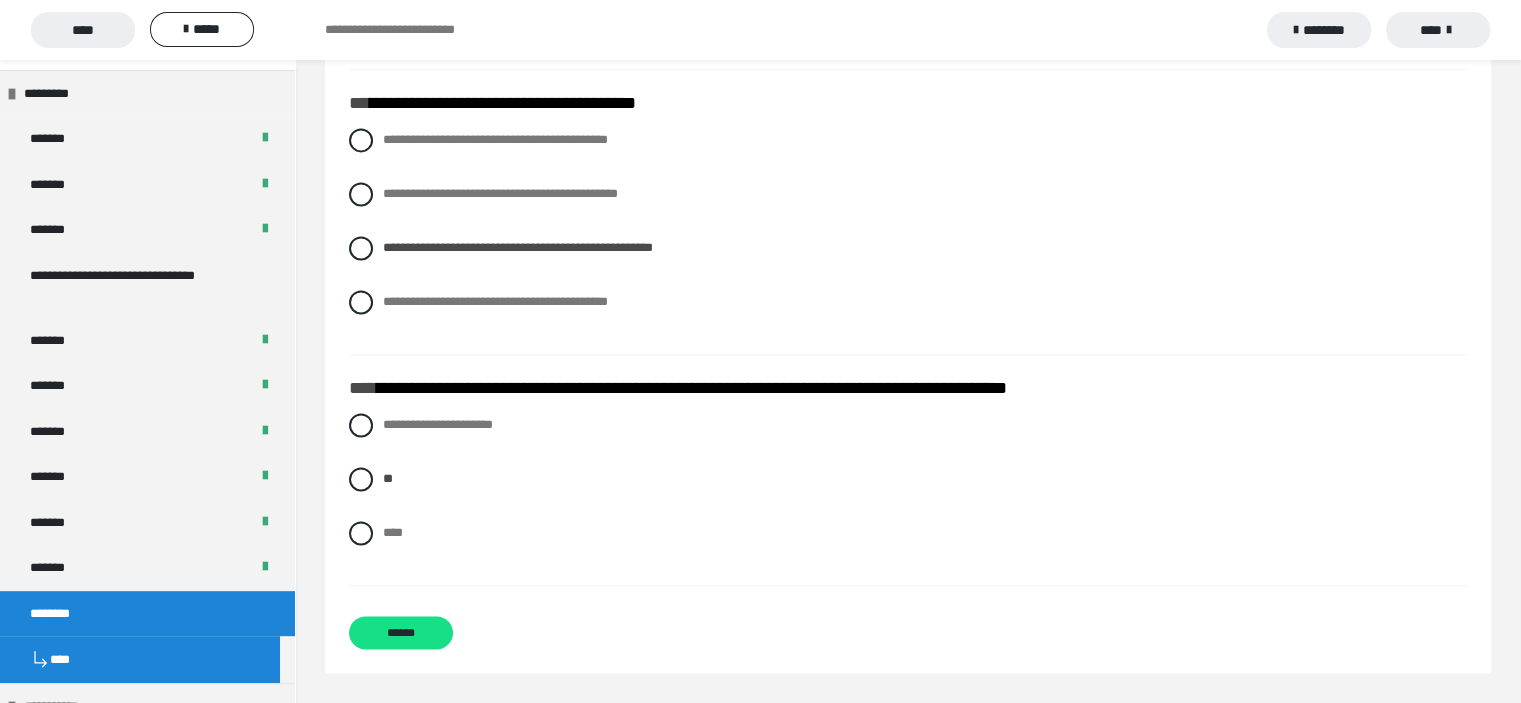 drag, startPoint x: 405, startPoint y: 629, endPoint x: 814, endPoint y: 514, distance: 424.86 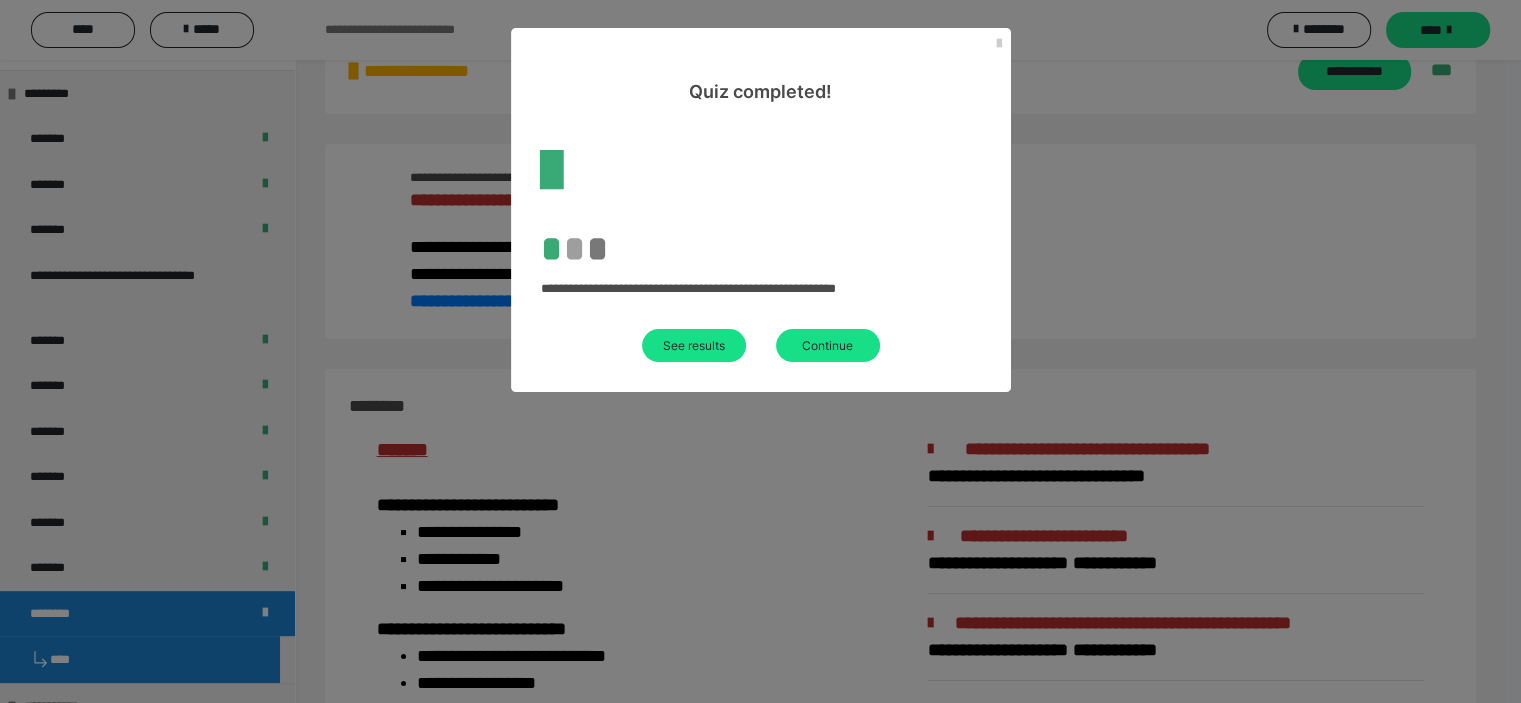 scroll, scrollTop: 2190, scrollLeft: 0, axis: vertical 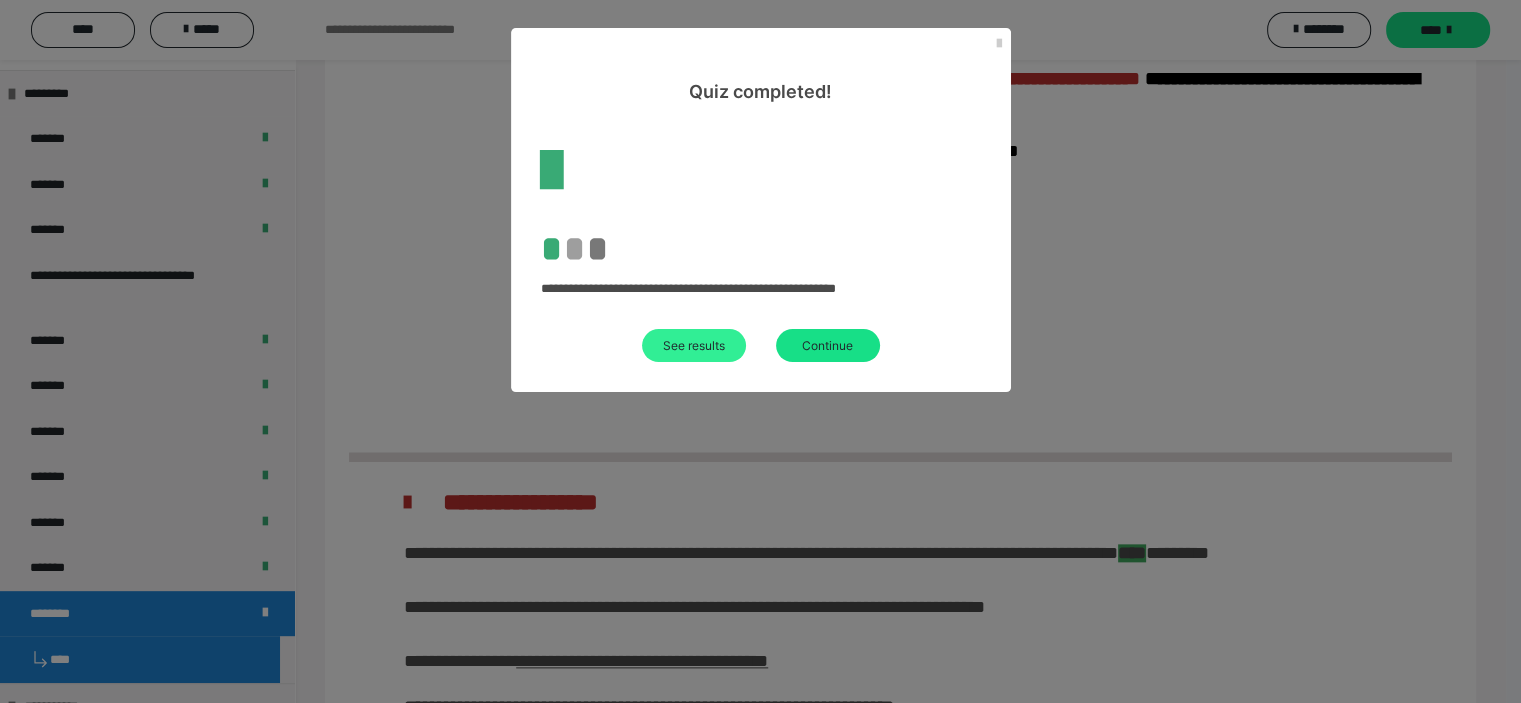 click on "See results" at bounding box center (694, 345) 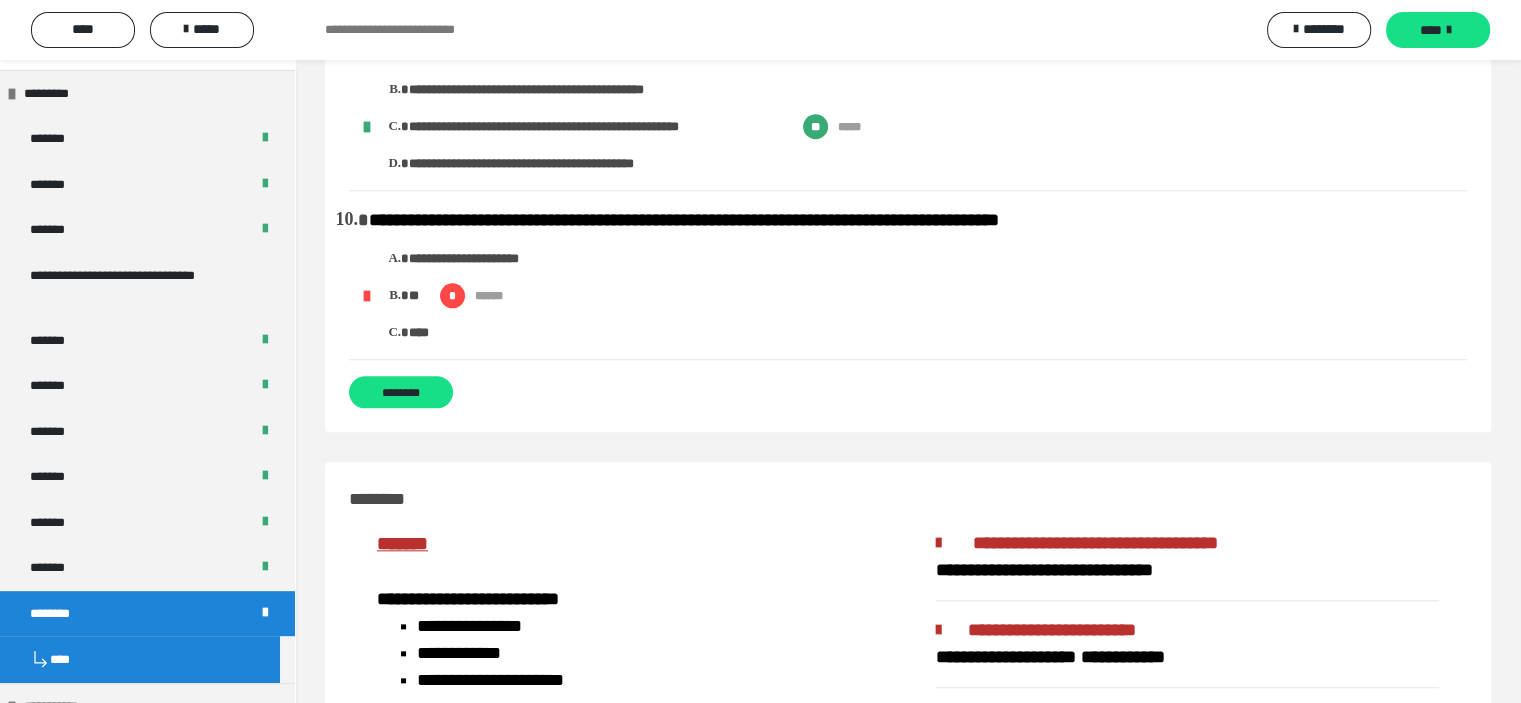 scroll, scrollTop: 2100, scrollLeft: 0, axis: vertical 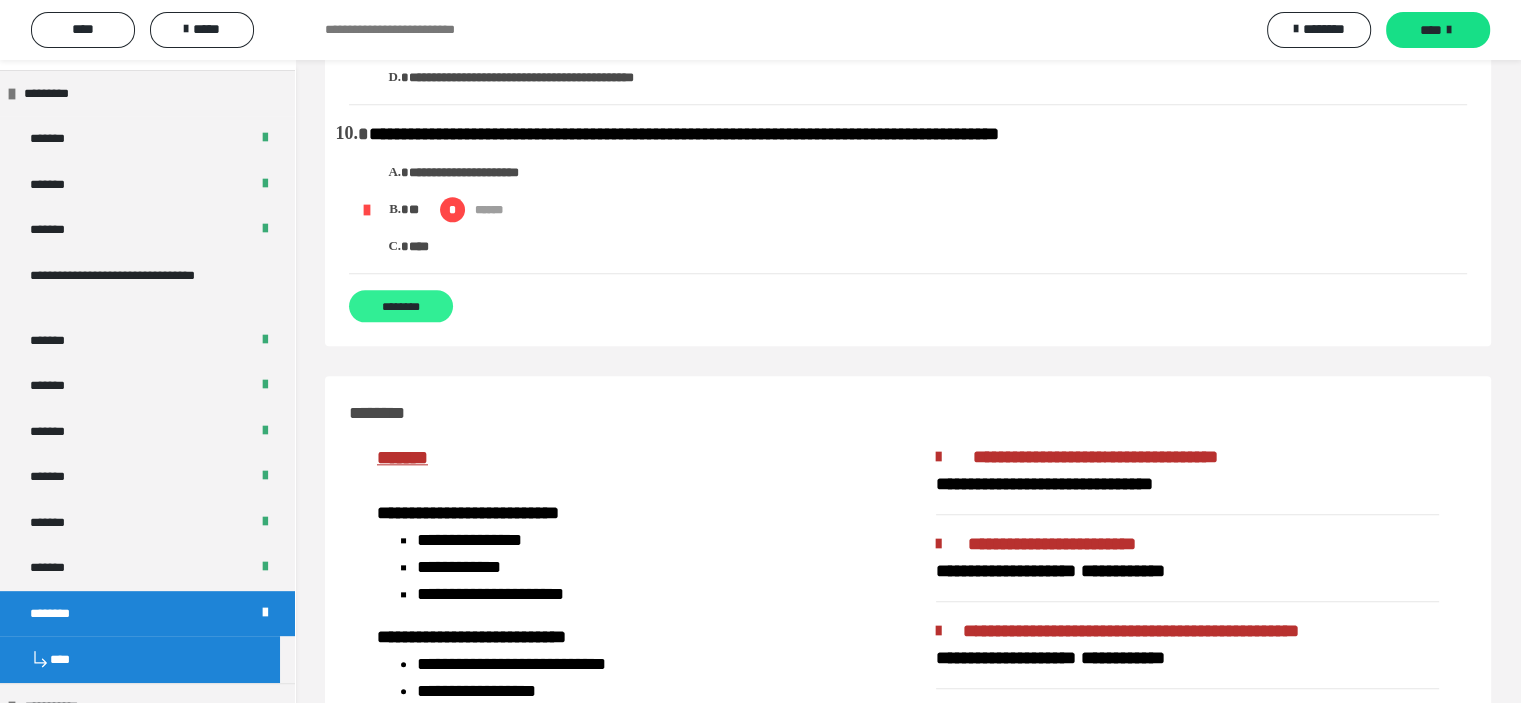 click on "********" at bounding box center [401, 306] 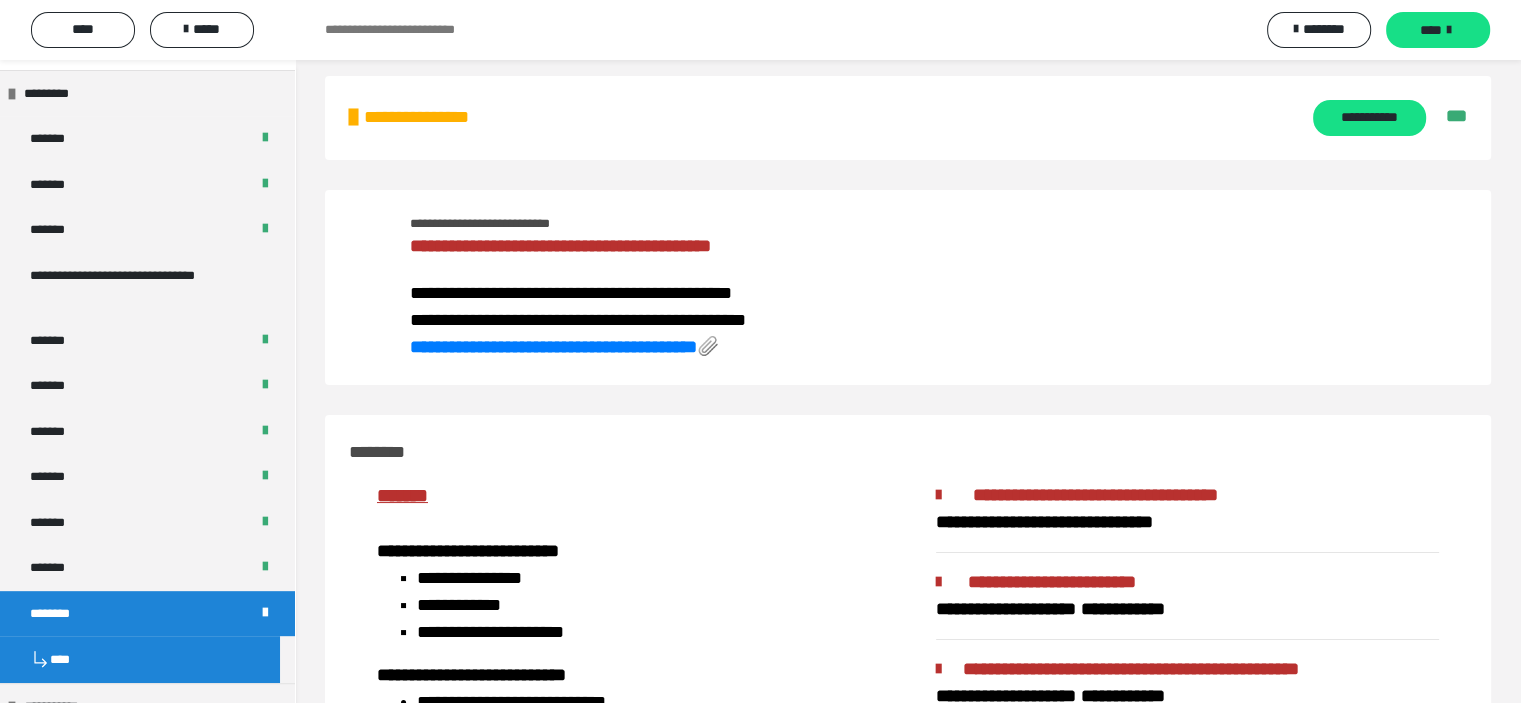 scroll, scrollTop: 0, scrollLeft: 0, axis: both 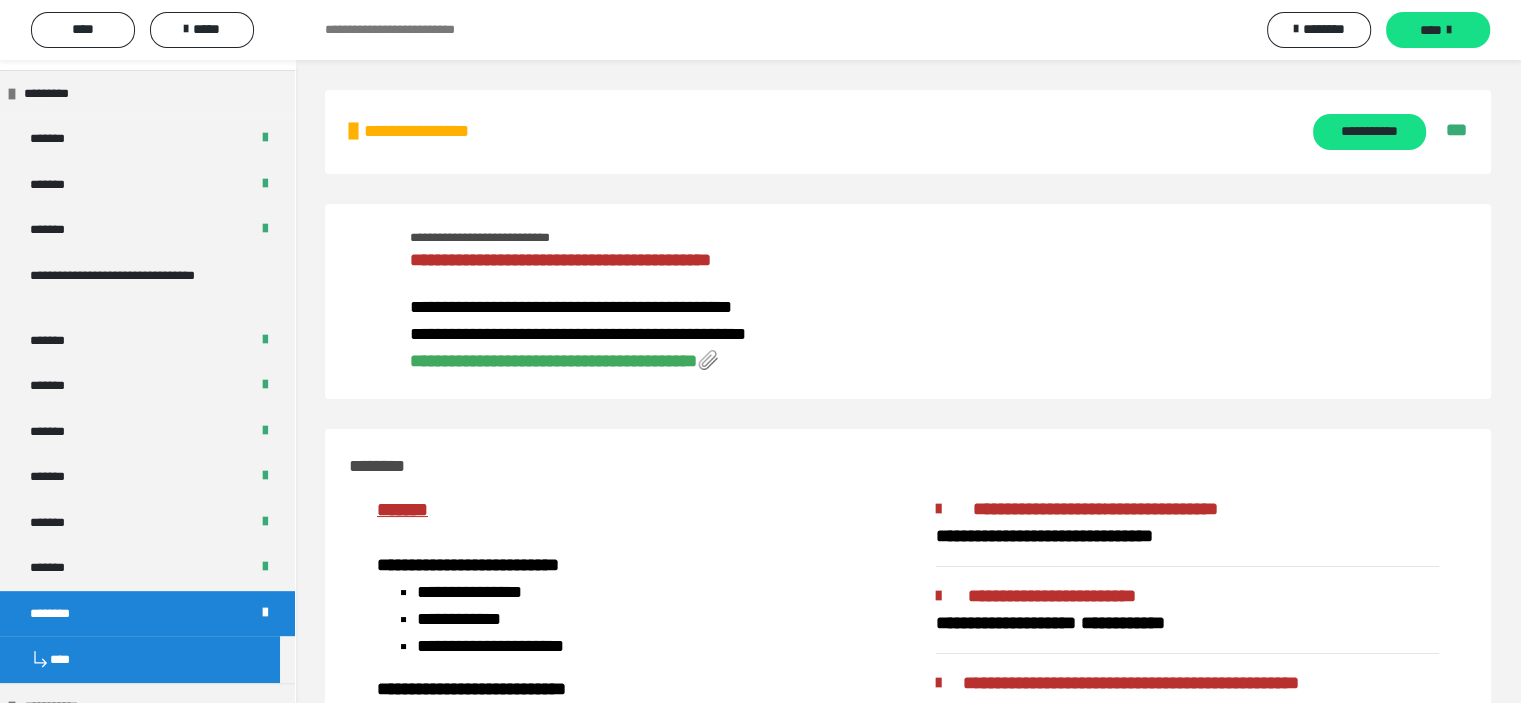 click on "**********" at bounding box center [553, 361] 